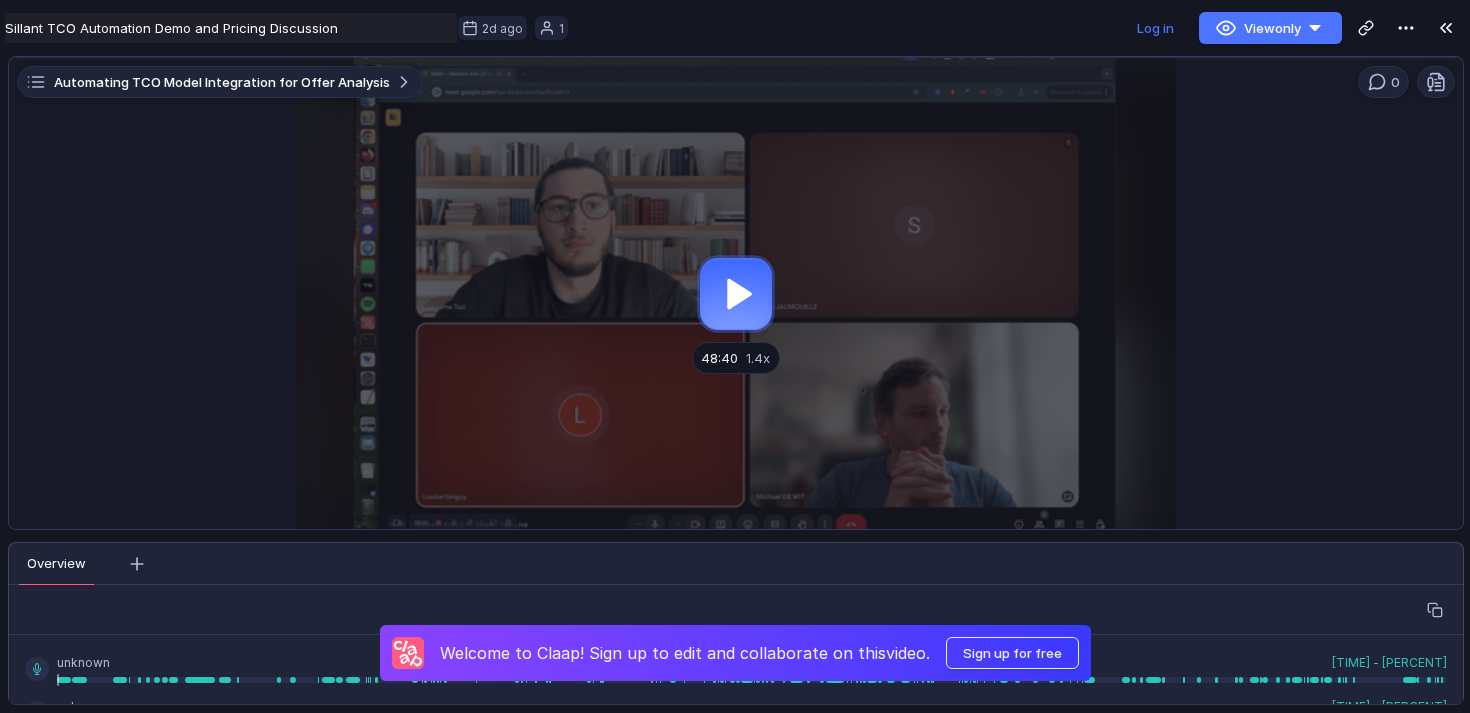 scroll, scrollTop: 0, scrollLeft: 0, axis: both 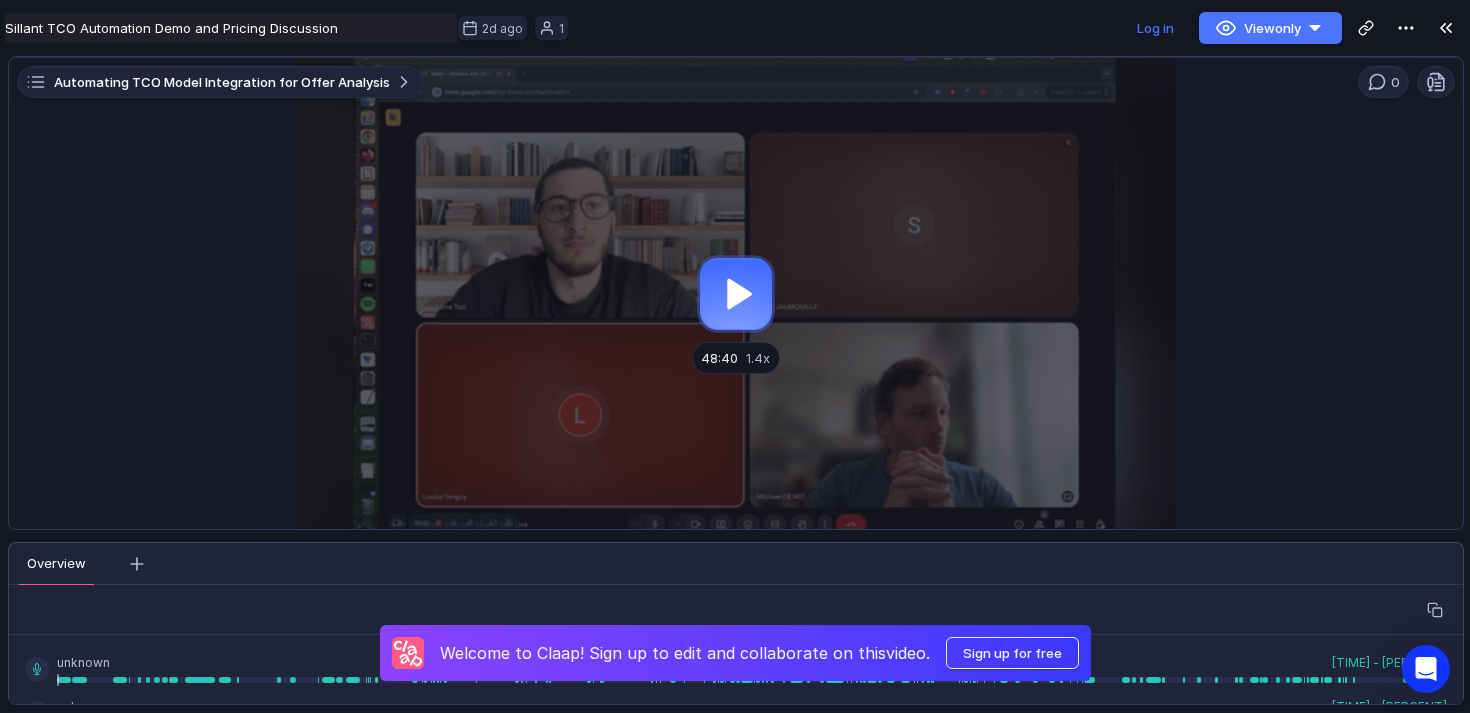 click at bounding box center [736, 293] 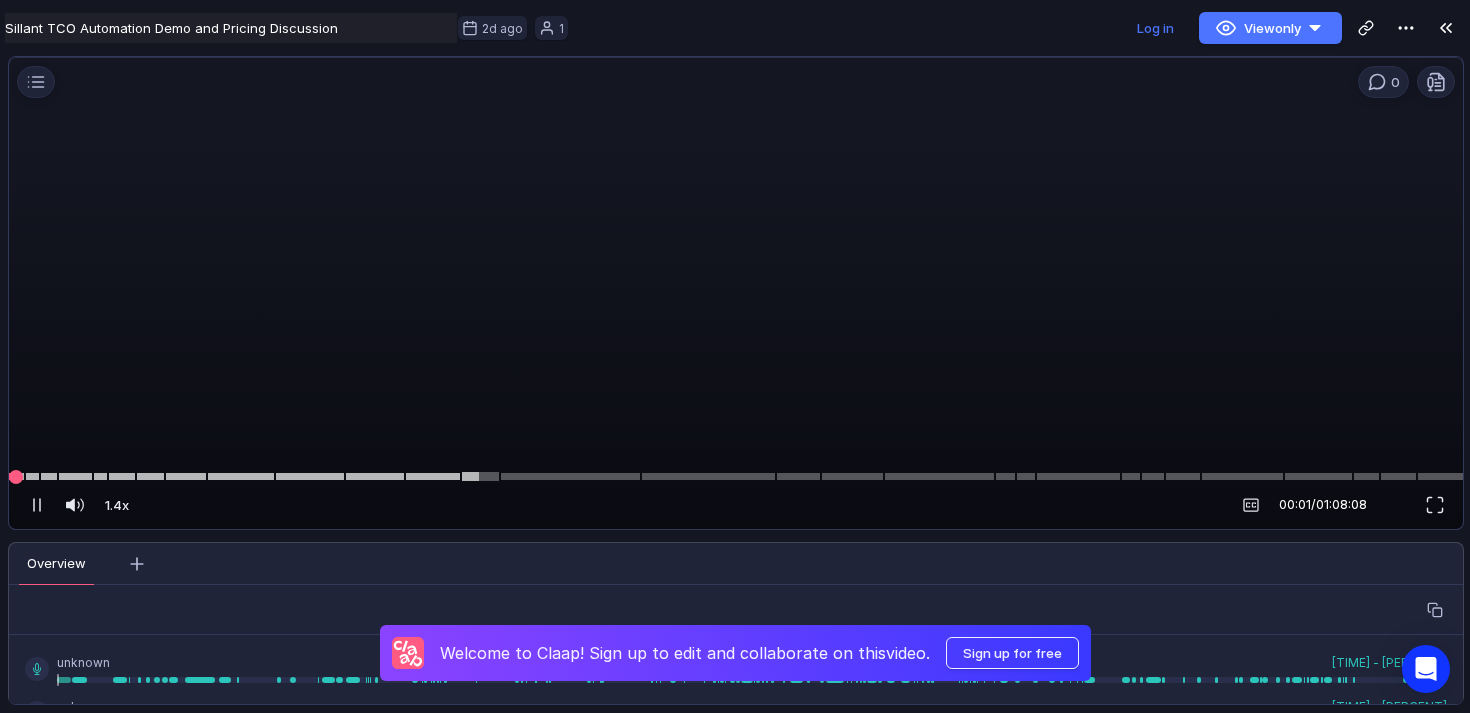 click at bounding box center (736, 476) 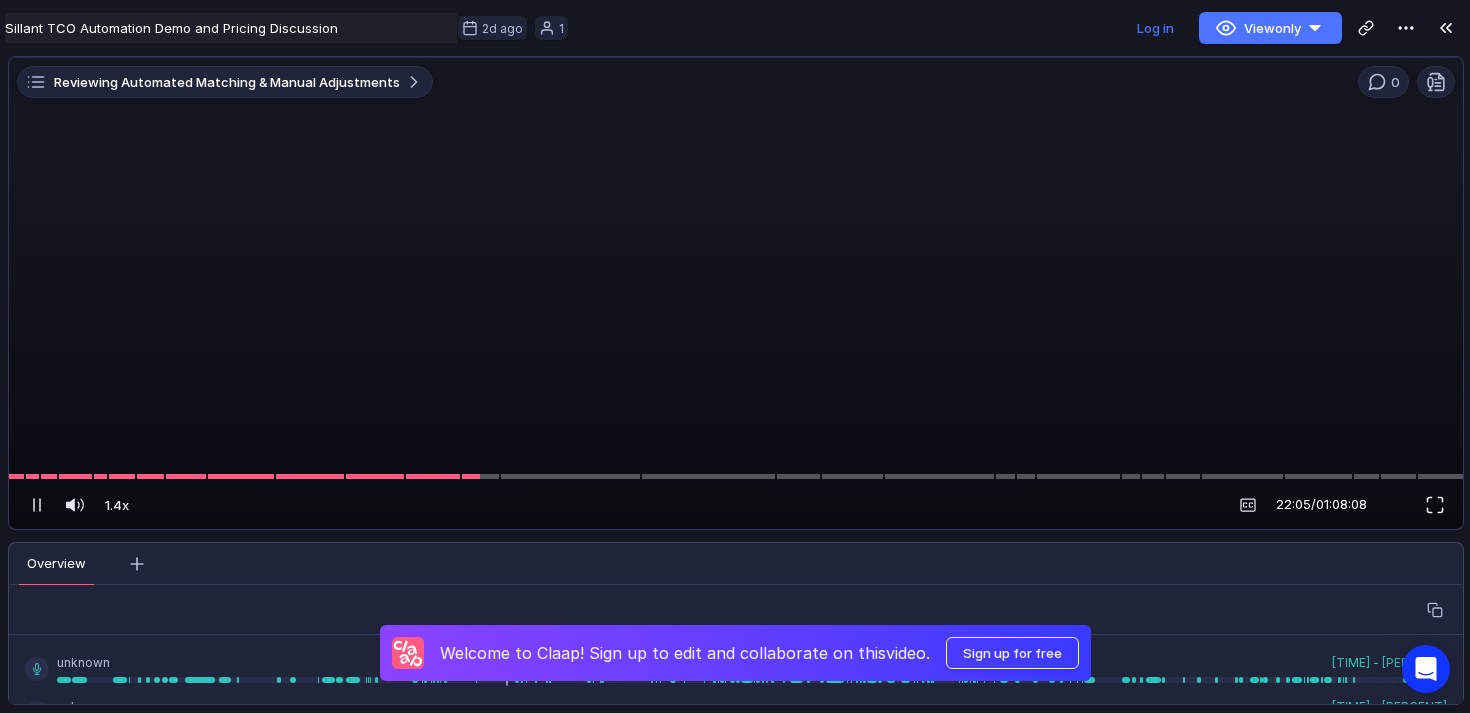 click at bounding box center (1435, 505) 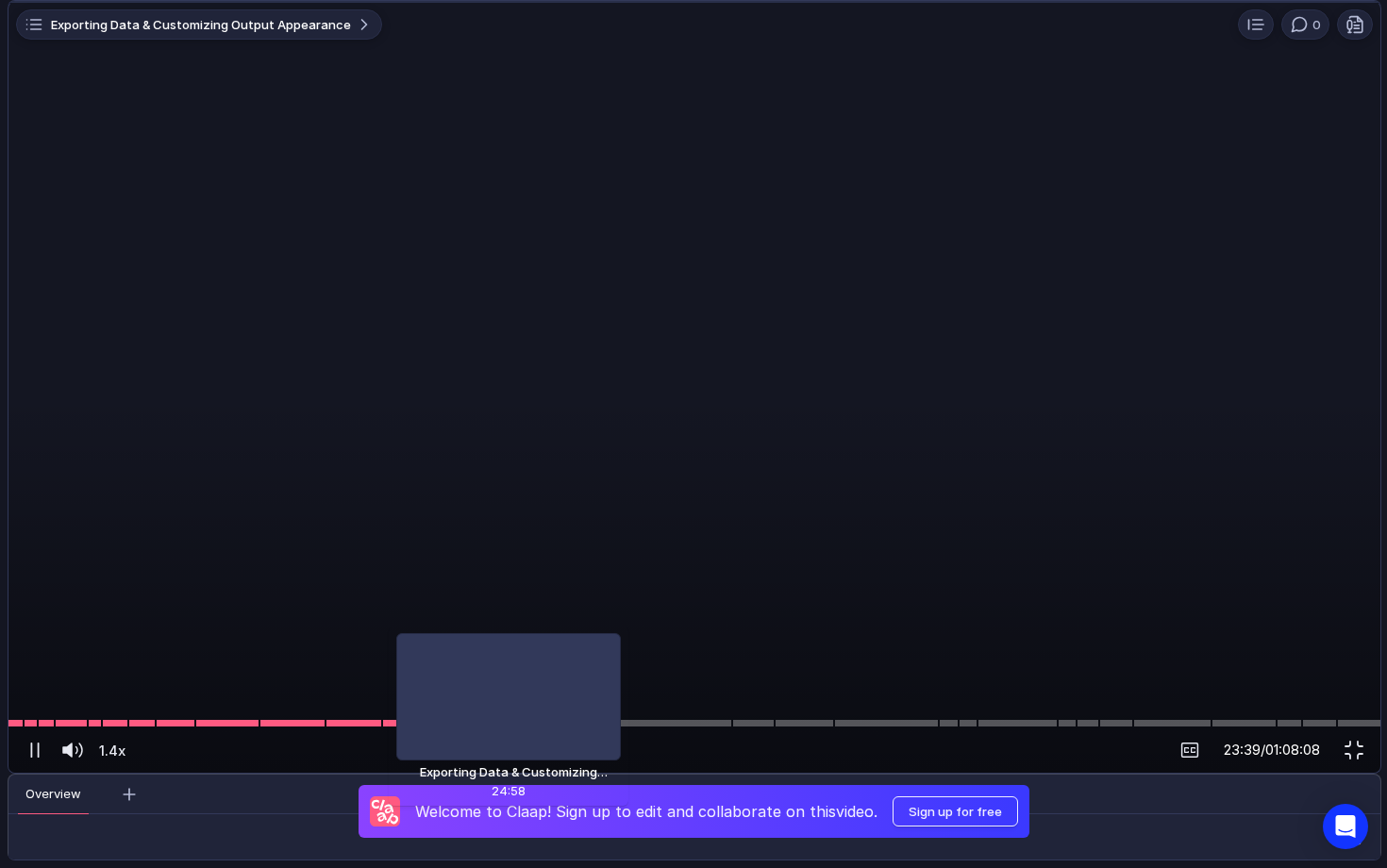 click at bounding box center [694, 723] 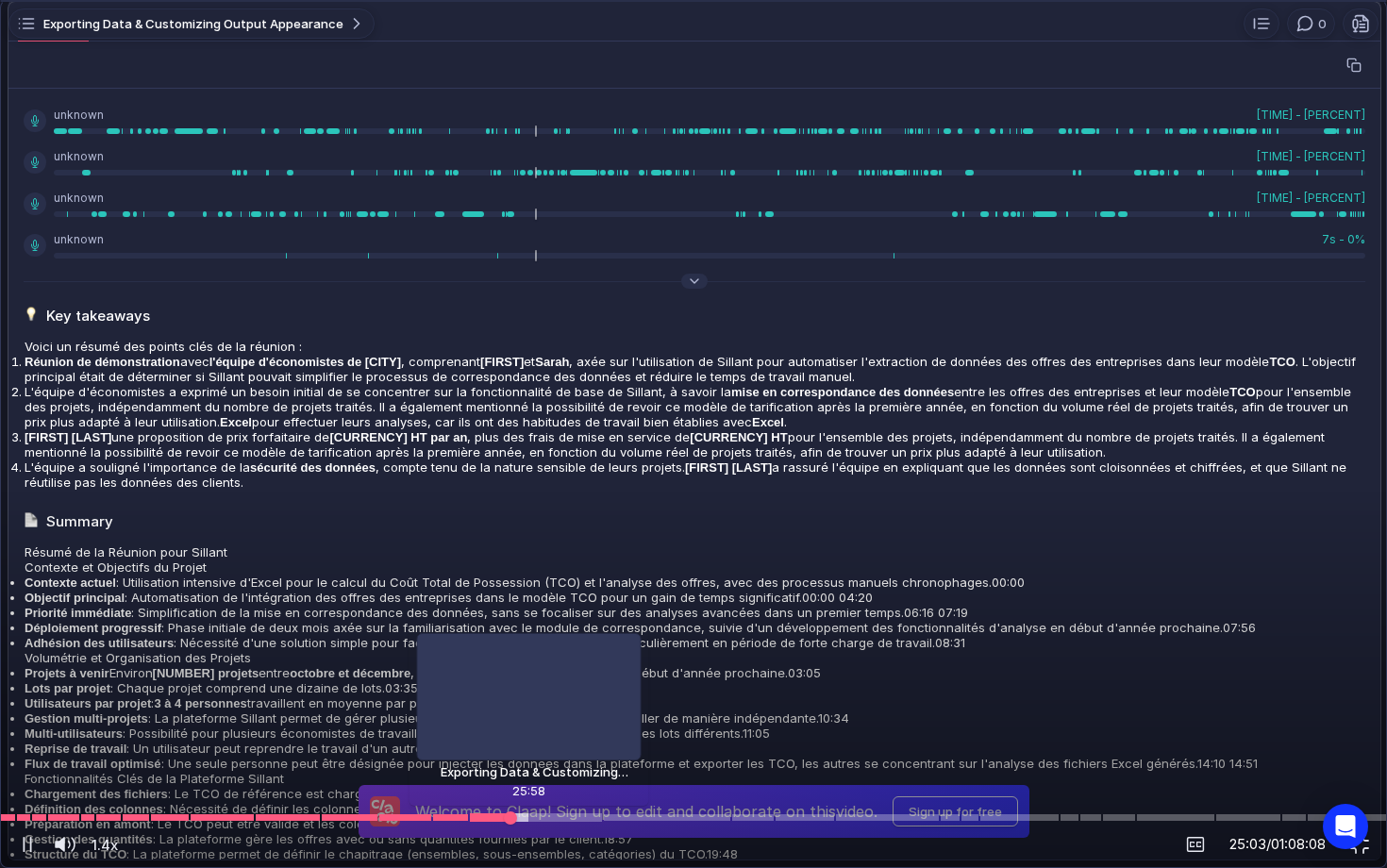 click at bounding box center (694, 817) 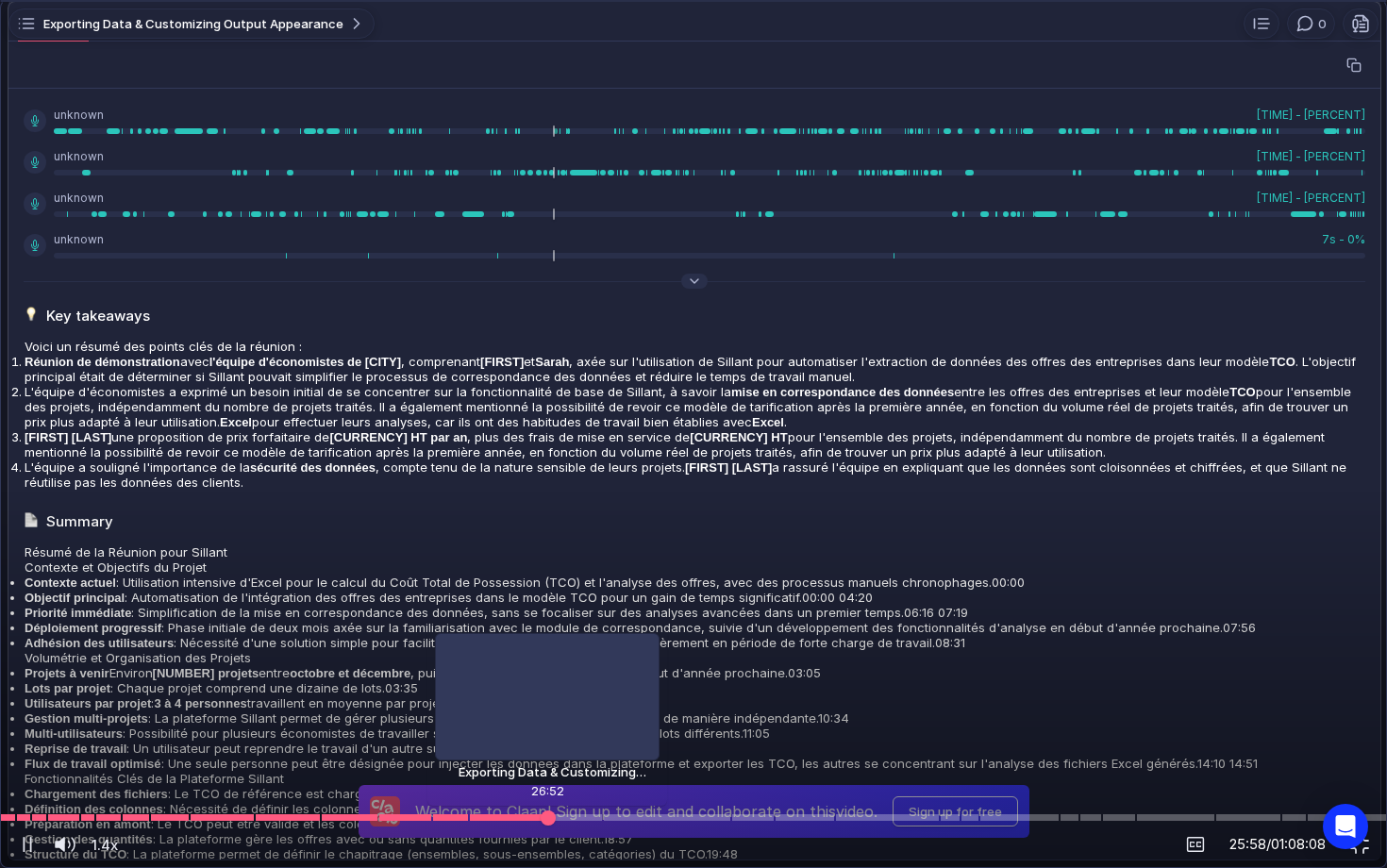 click at bounding box center (694, 817) 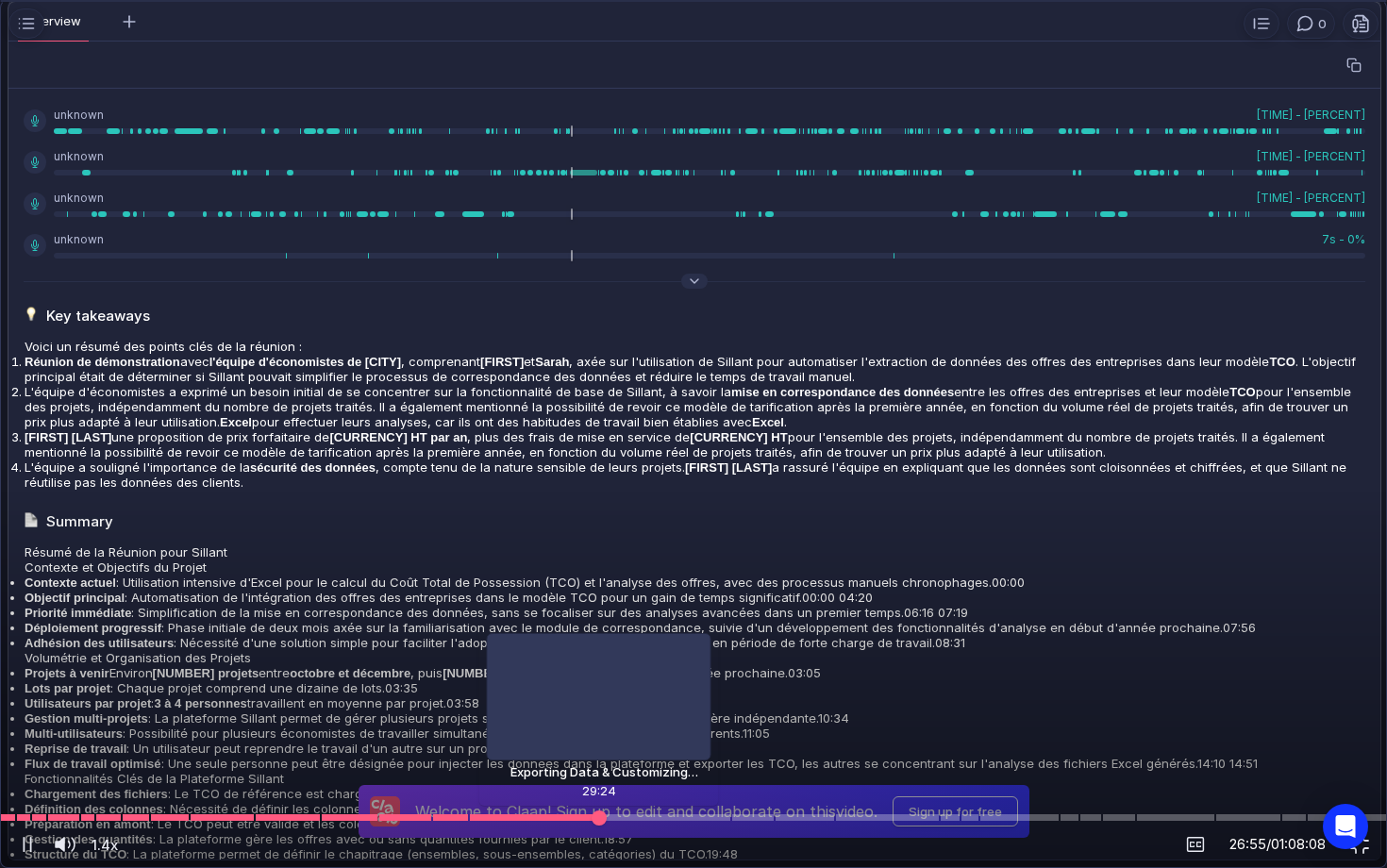 click at bounding box center (694, 817) 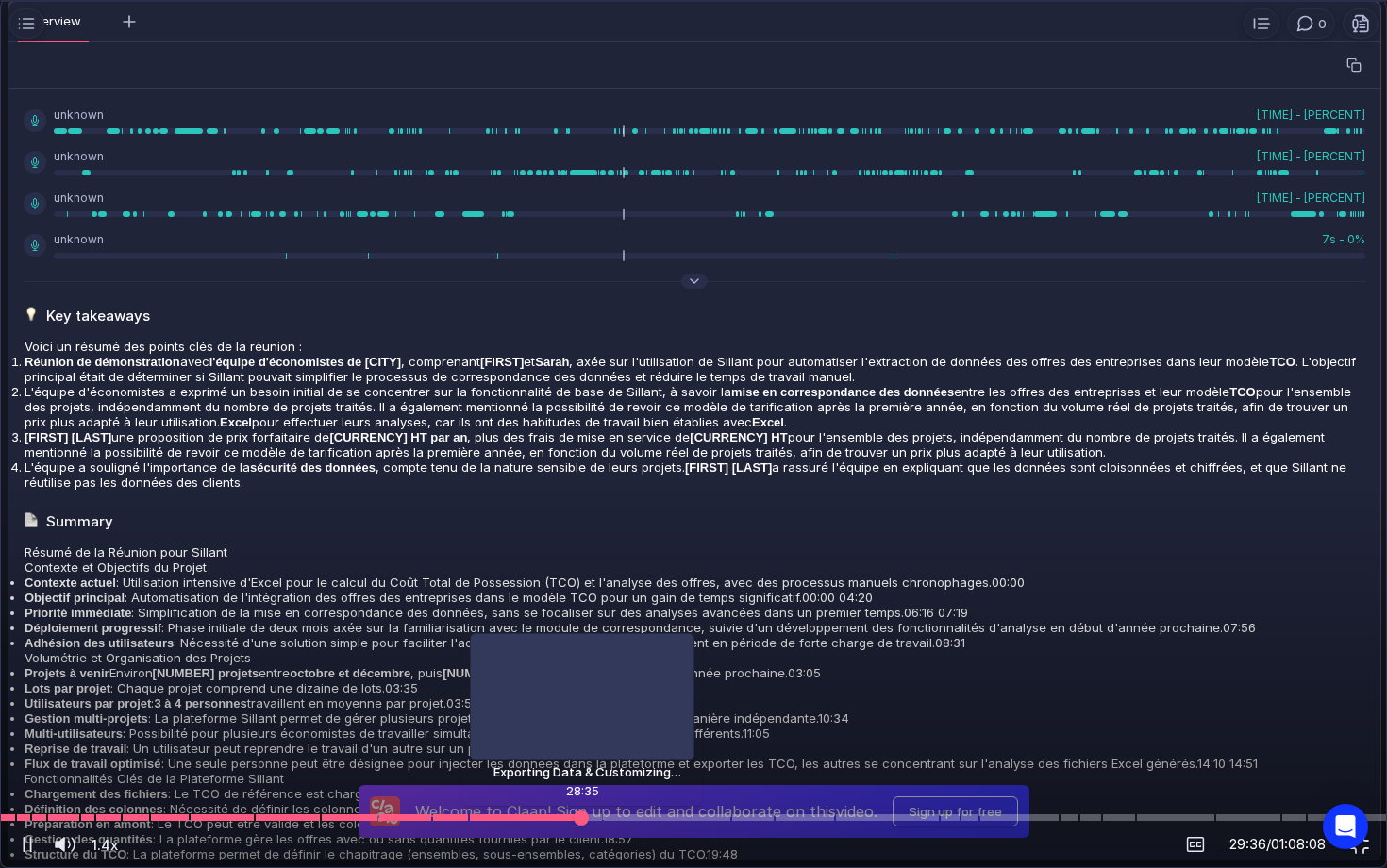click at bounding box center [694, 817] 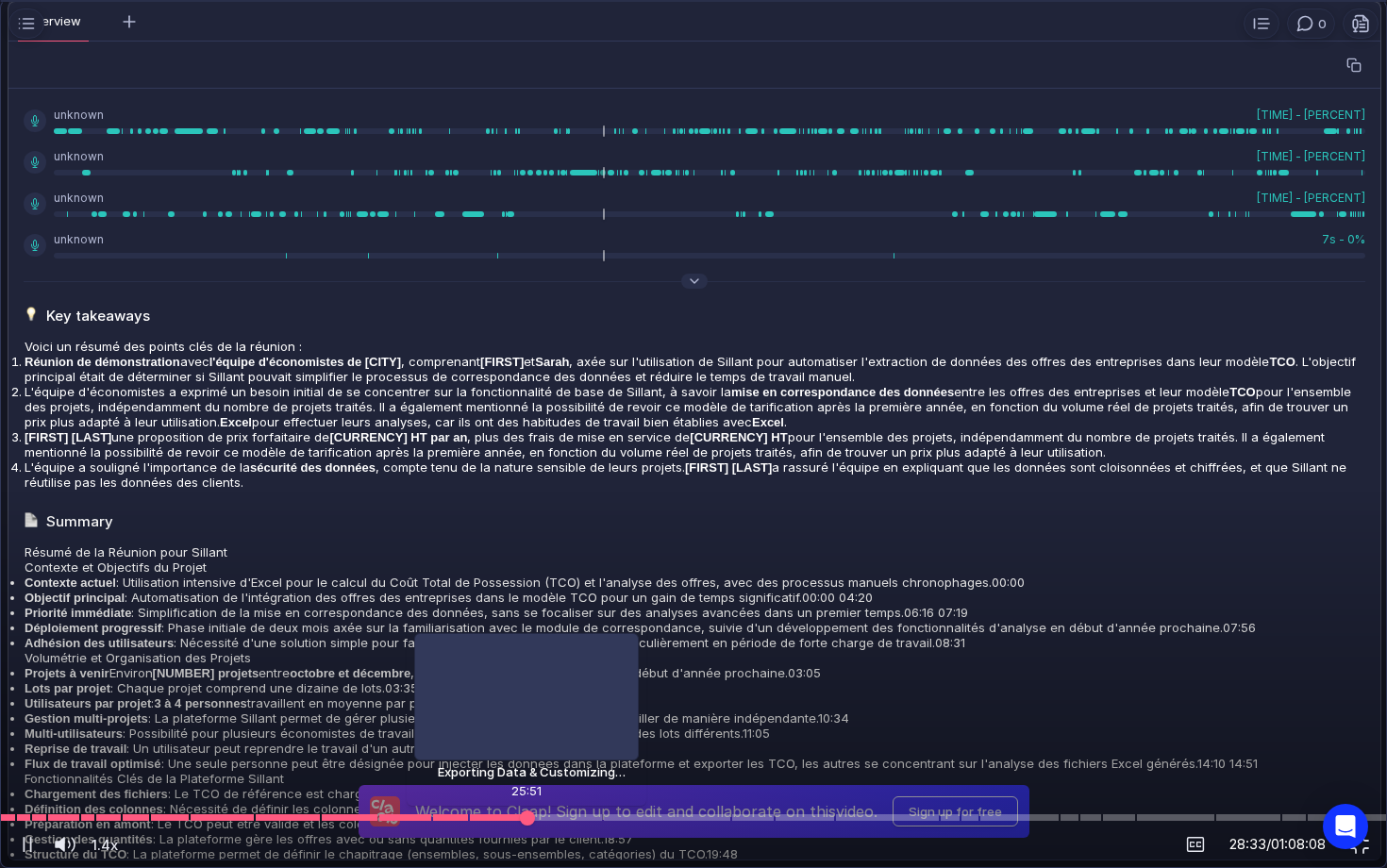 click at bounding box center (694, 817) 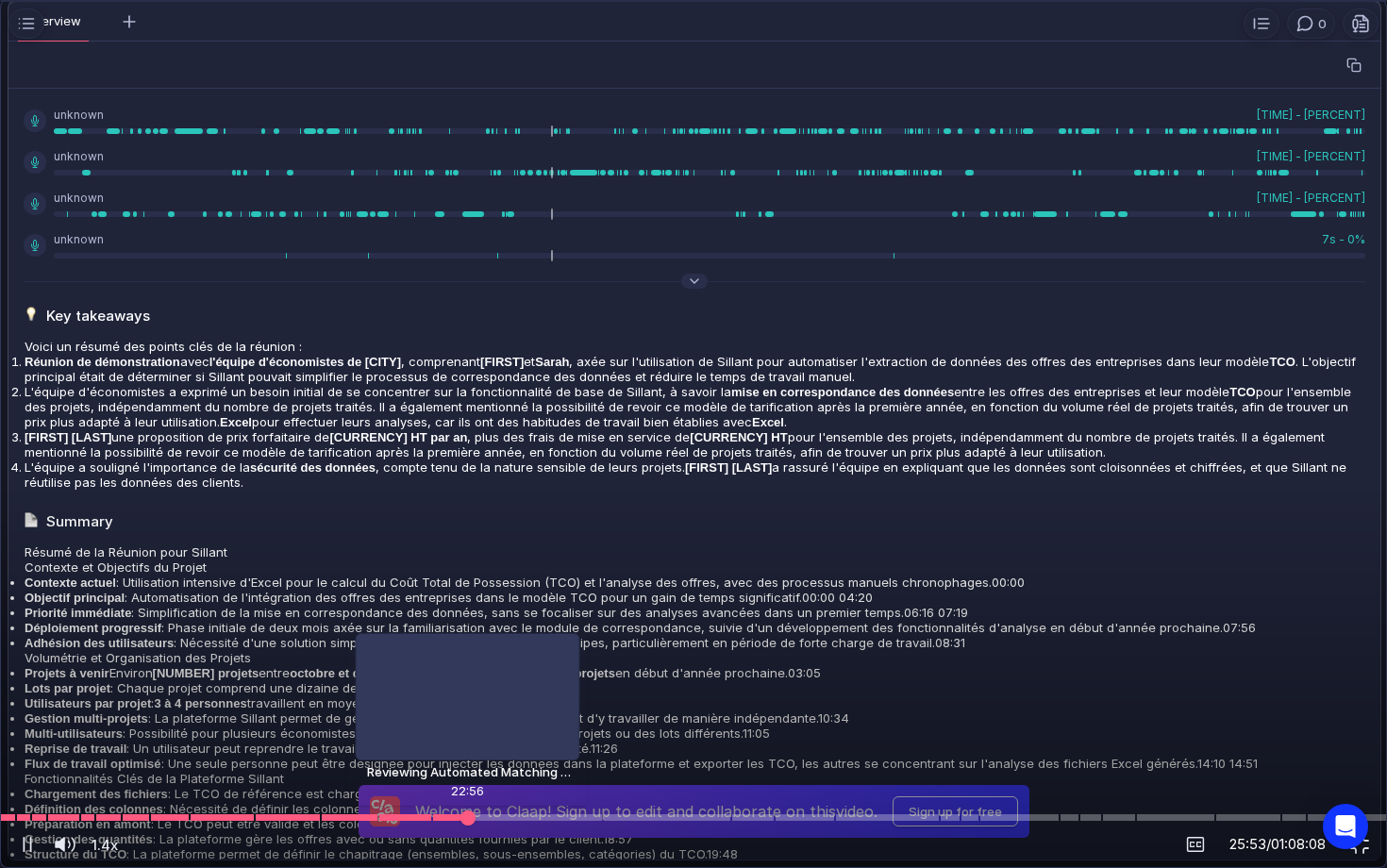 click at bounding box center [694, 817] 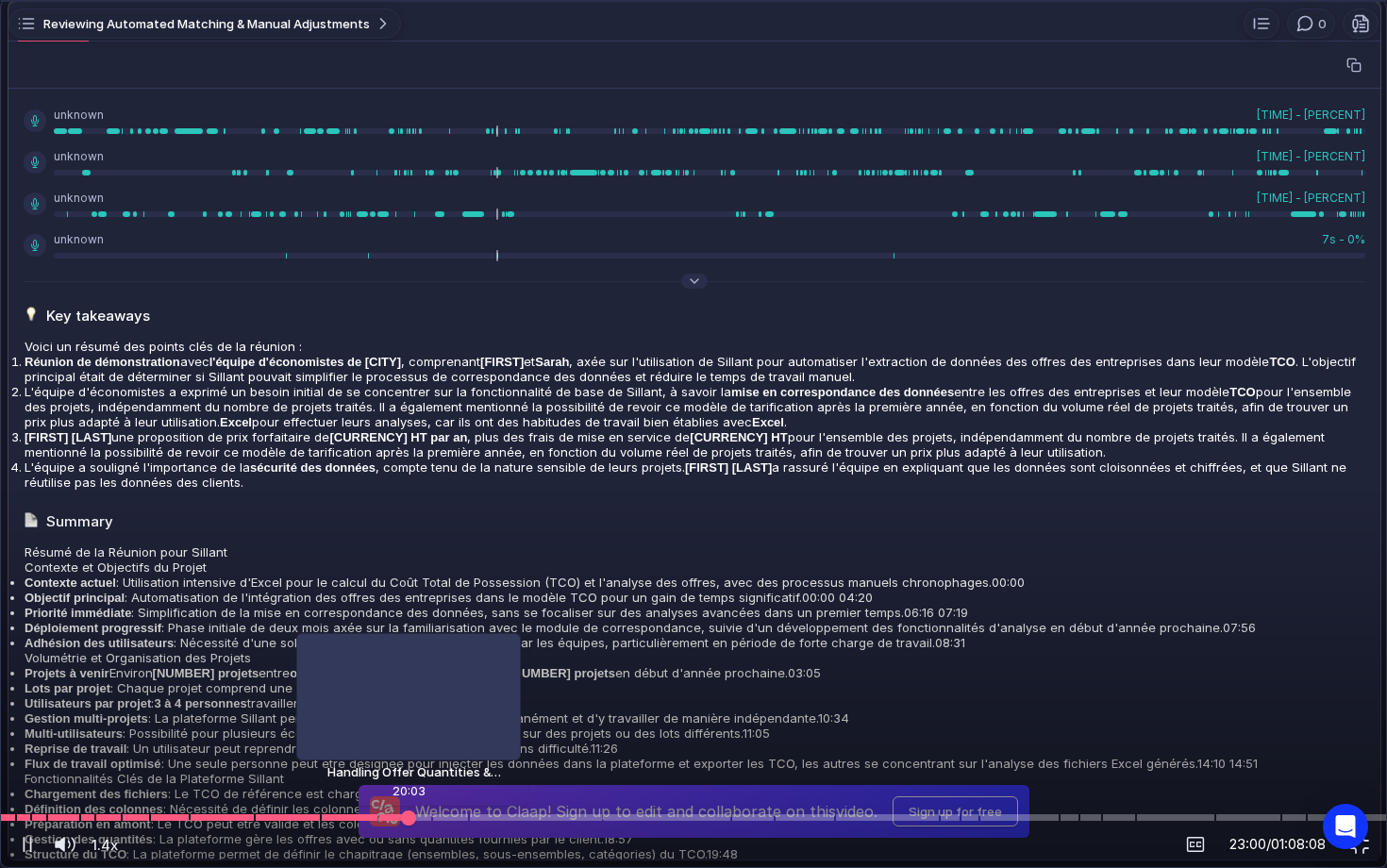 click at bounding box center [694, 817] 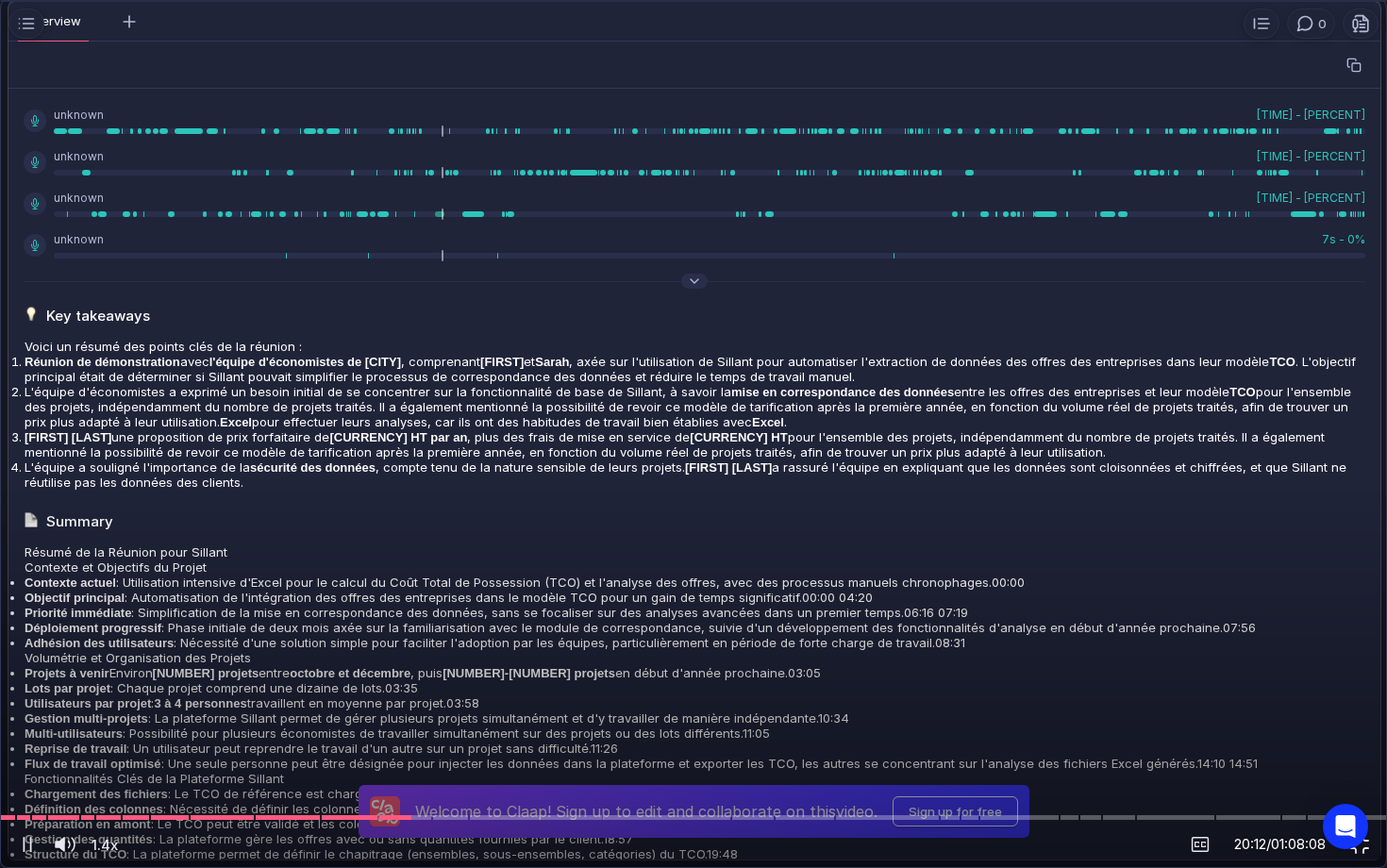 click at bounding box center (1360, 844) 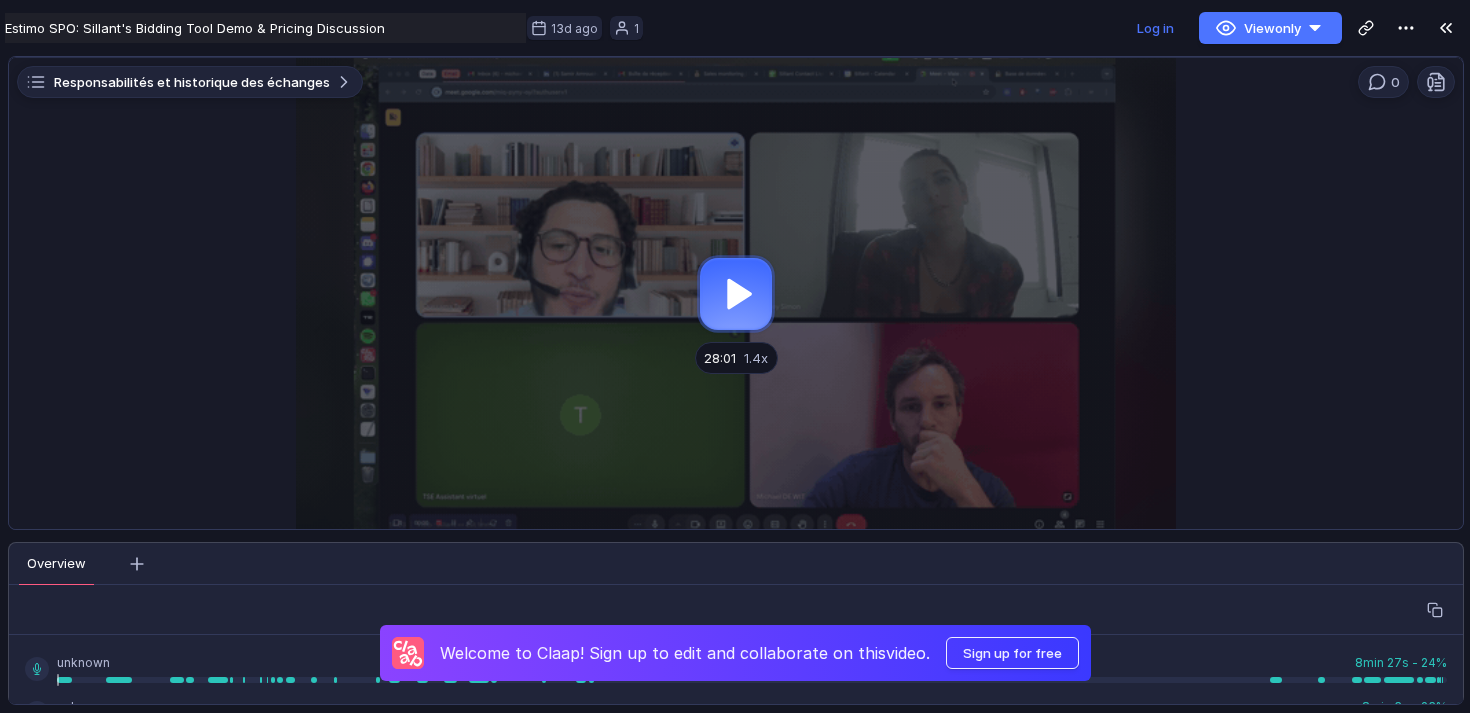 scroll, scrollTop: 0, scrollLeft: 0, axis: both 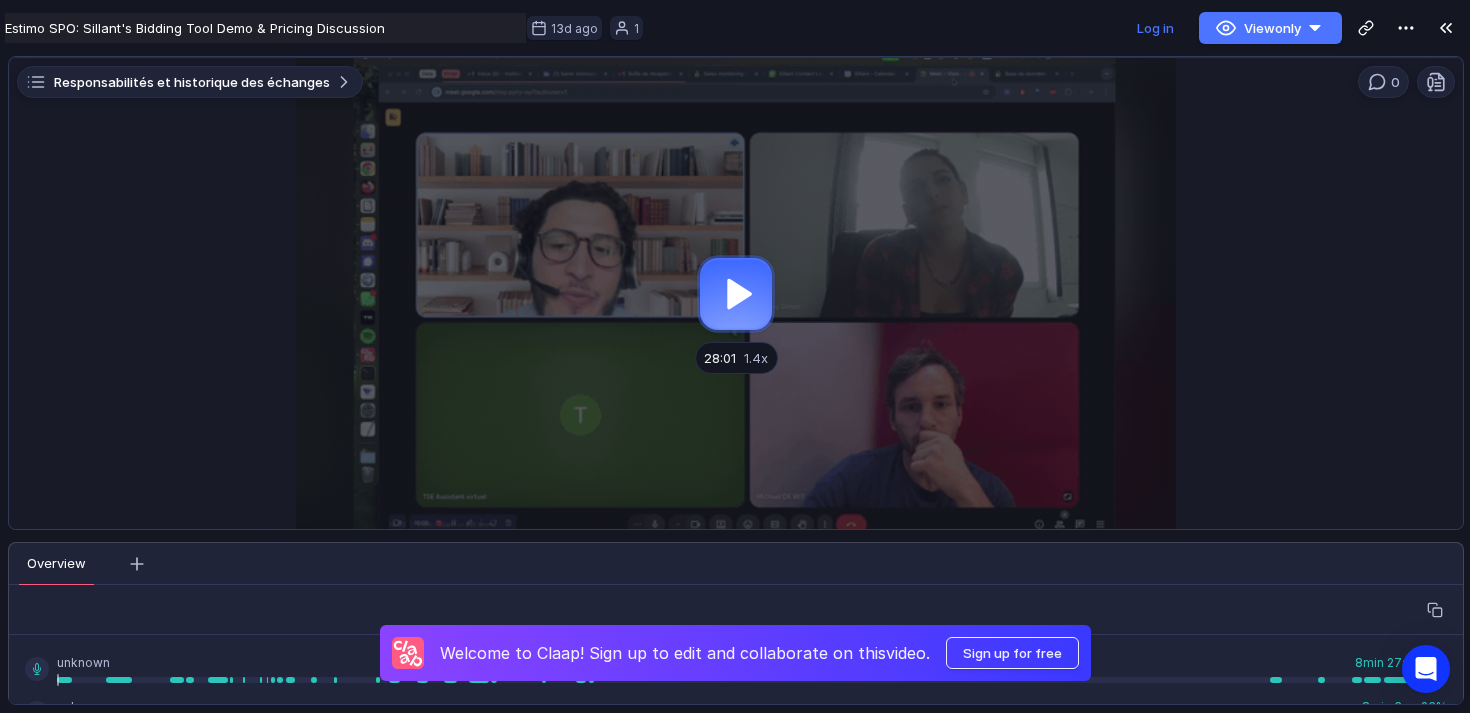 click at bounding box center (736, 293) 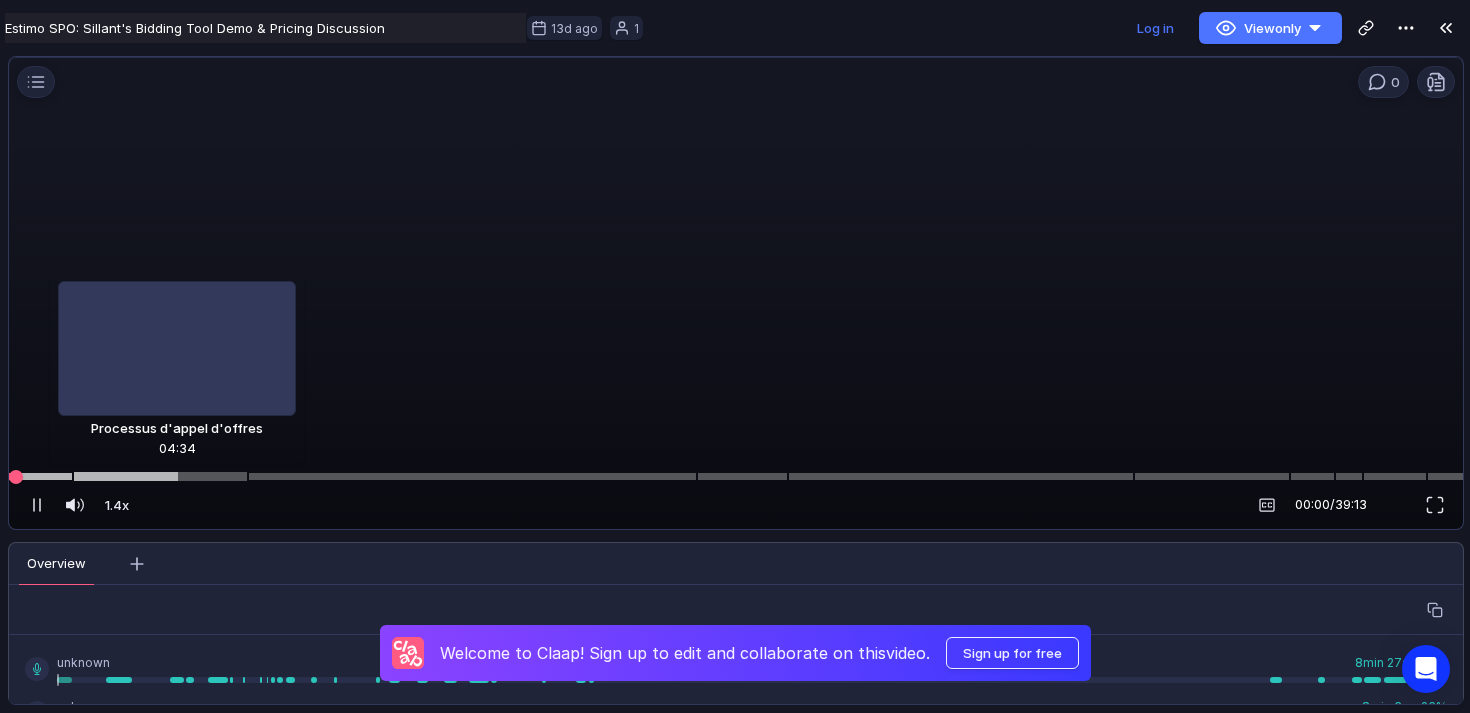 click at bounding box center (736, 476) 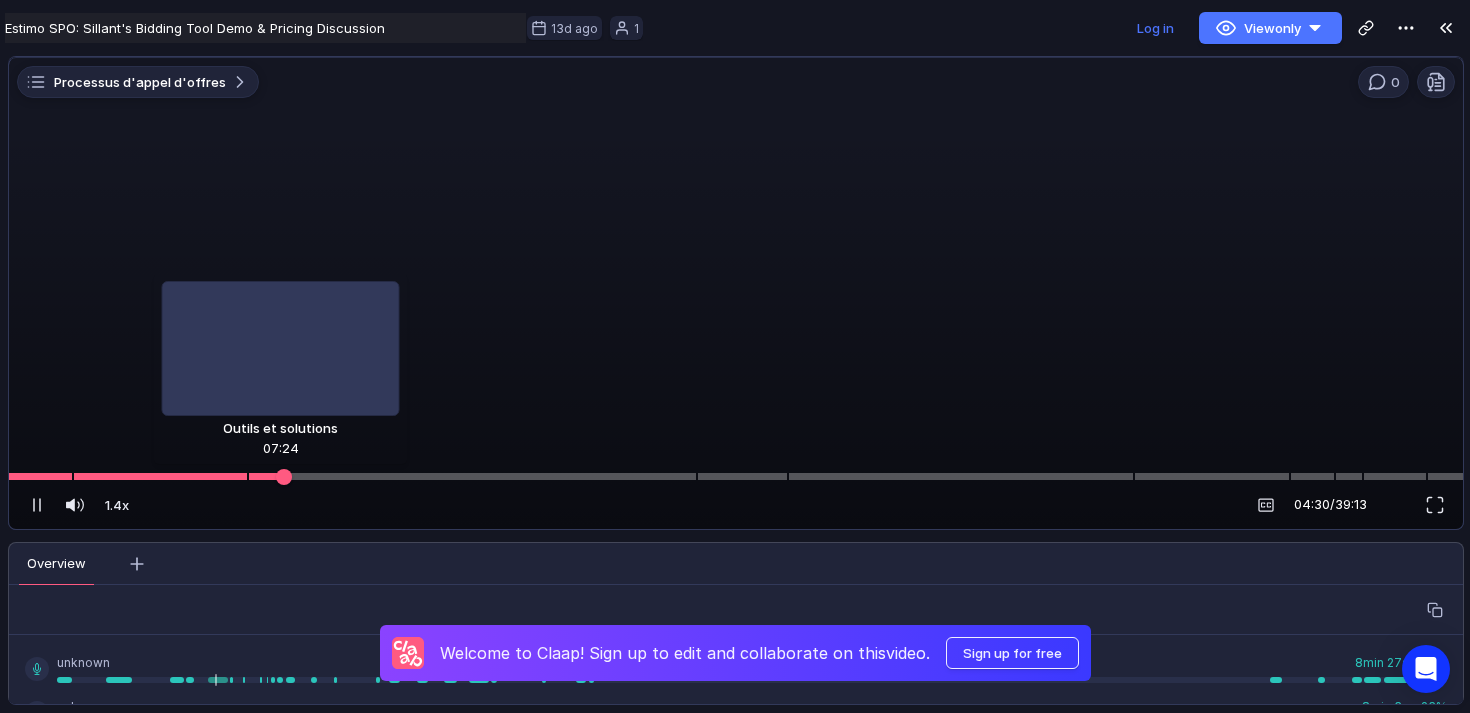 click at bounding box center (736, 476) 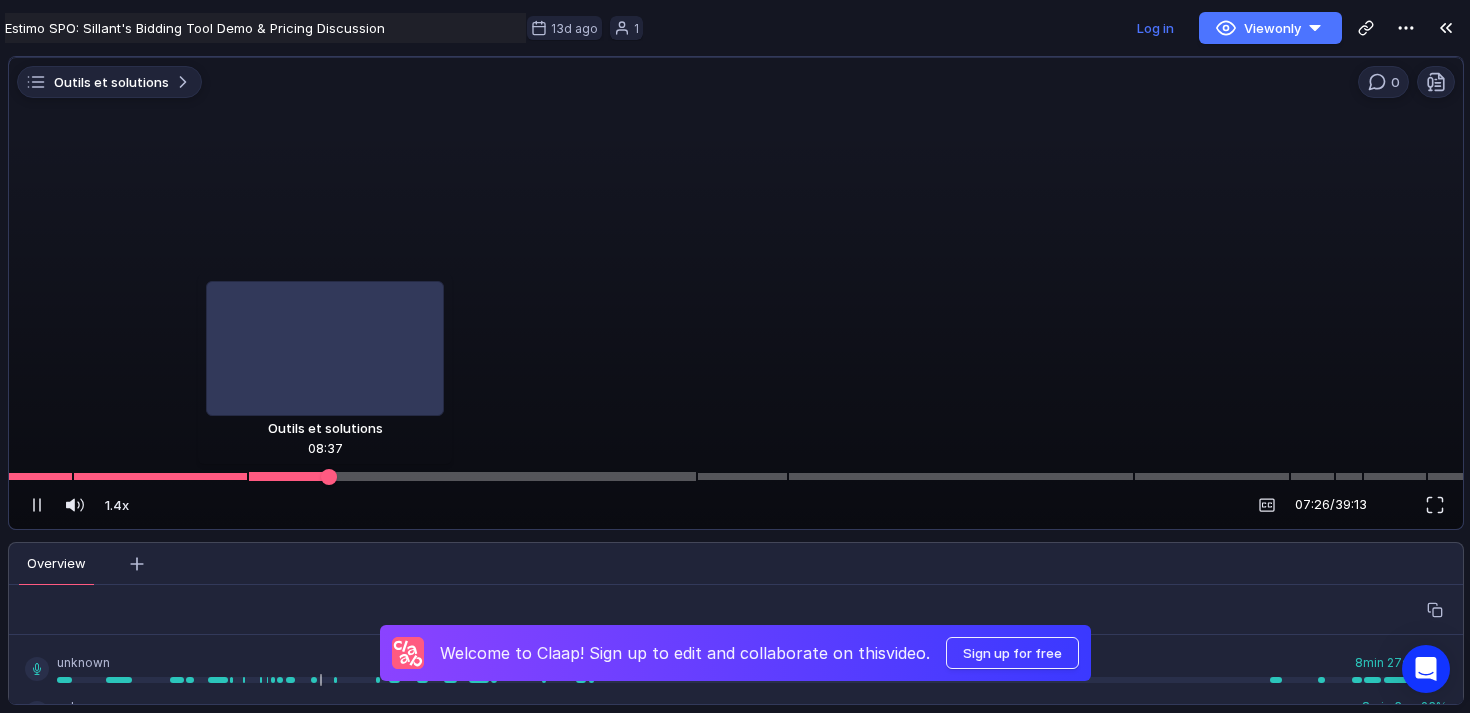 click at bounding box center (472, 477) 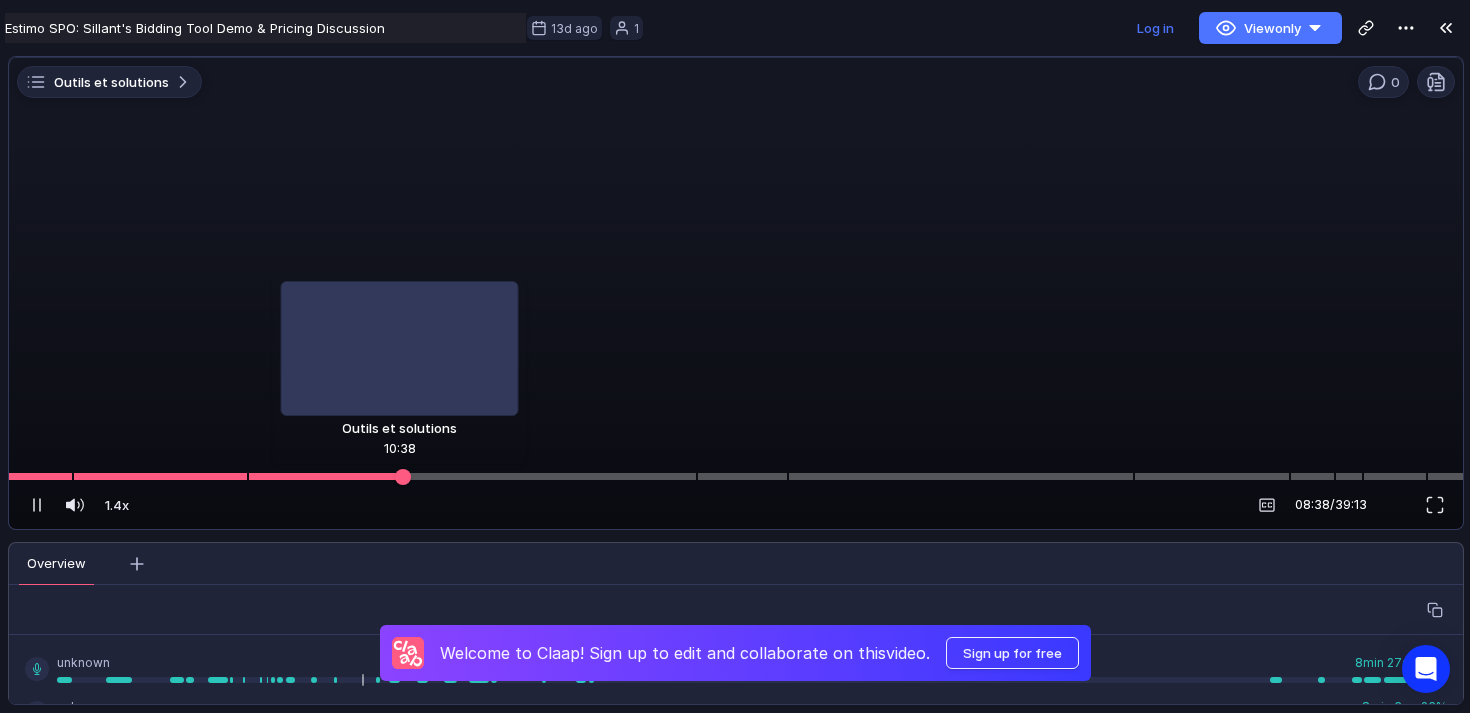 click at bounding box center [736, 476] 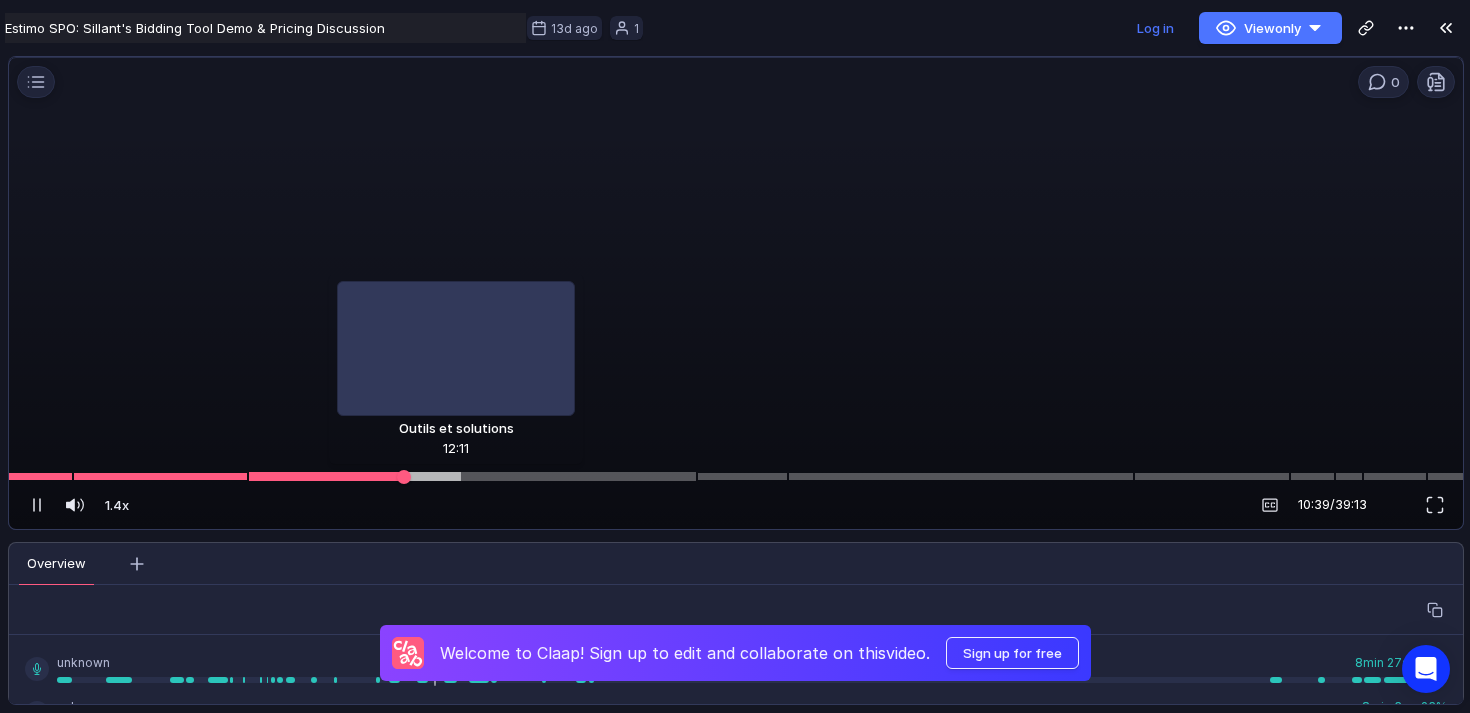 click at bounding box center [736, 476] 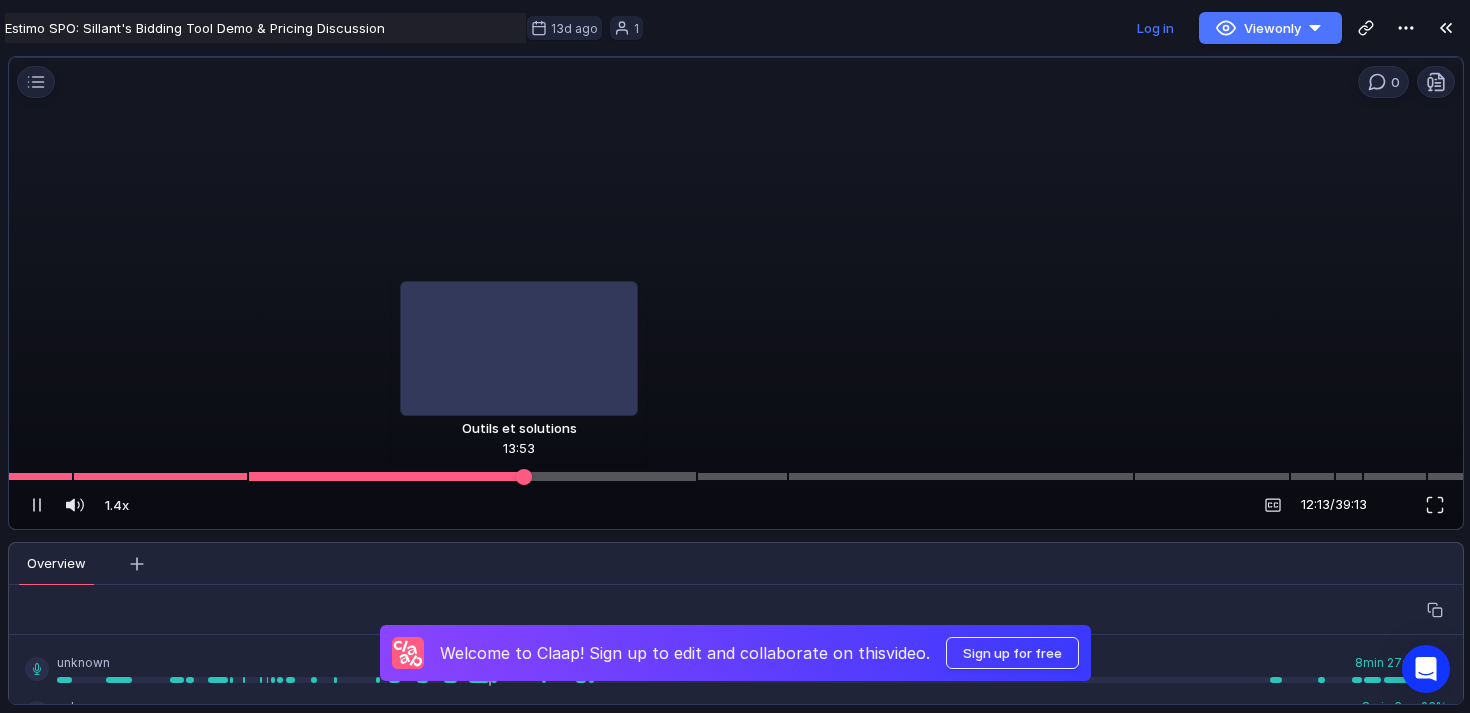 click at bounding box center (472, 477) 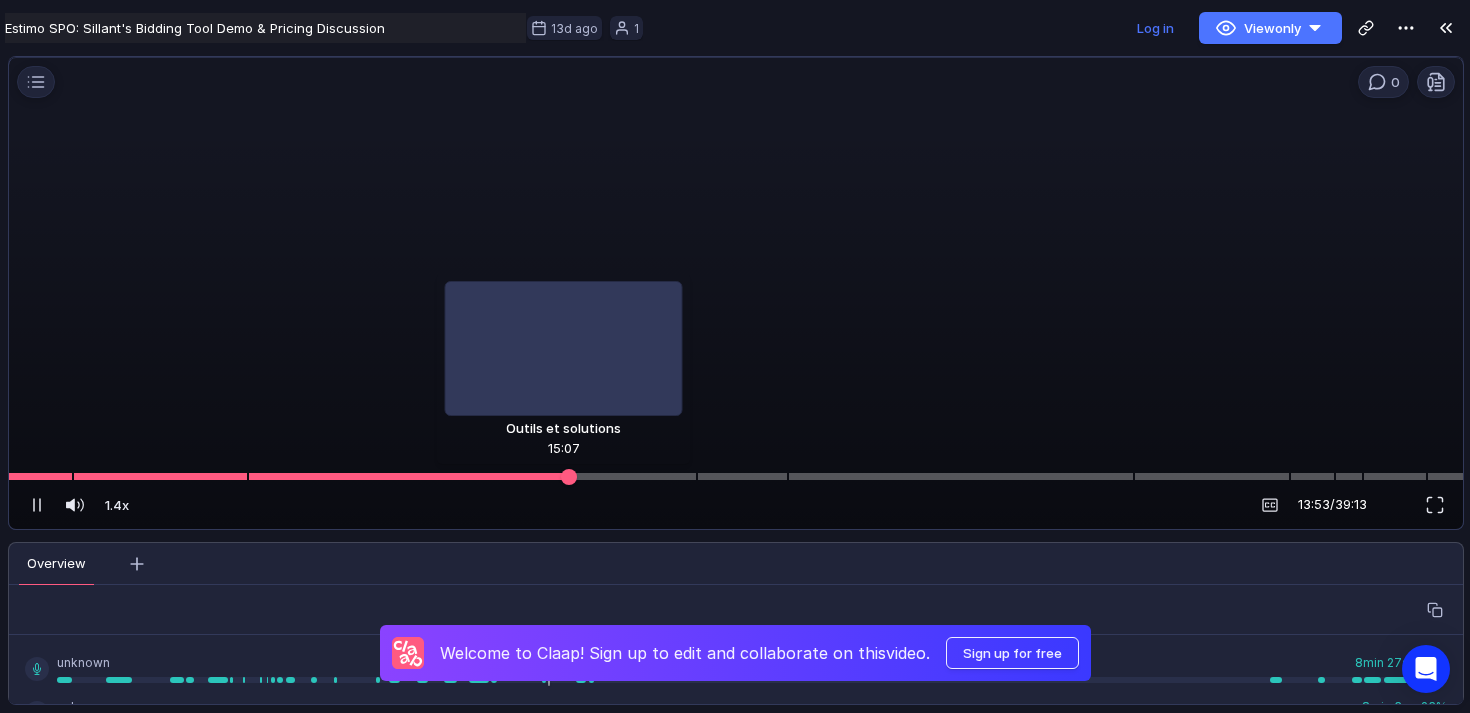 click at bounding box center [736, 476] 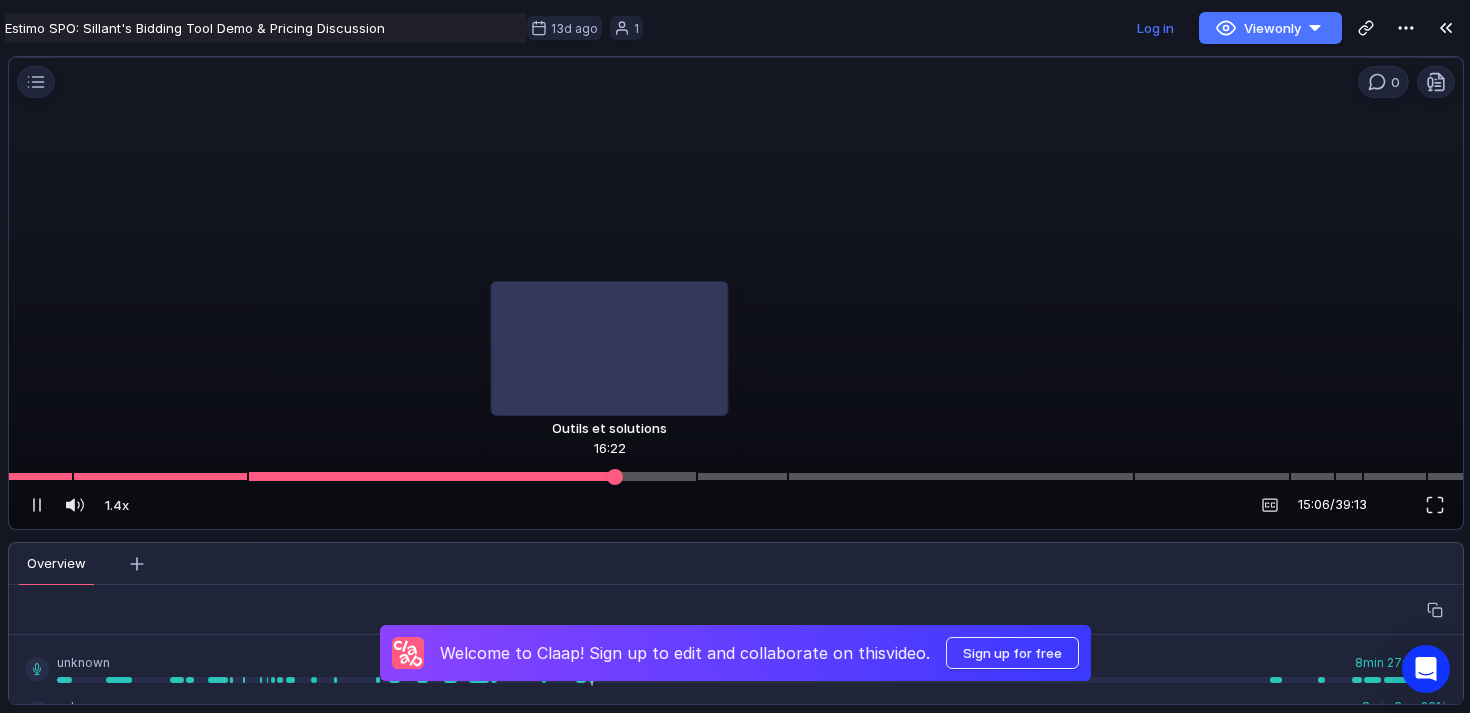 click at bounding box center (472, 477) 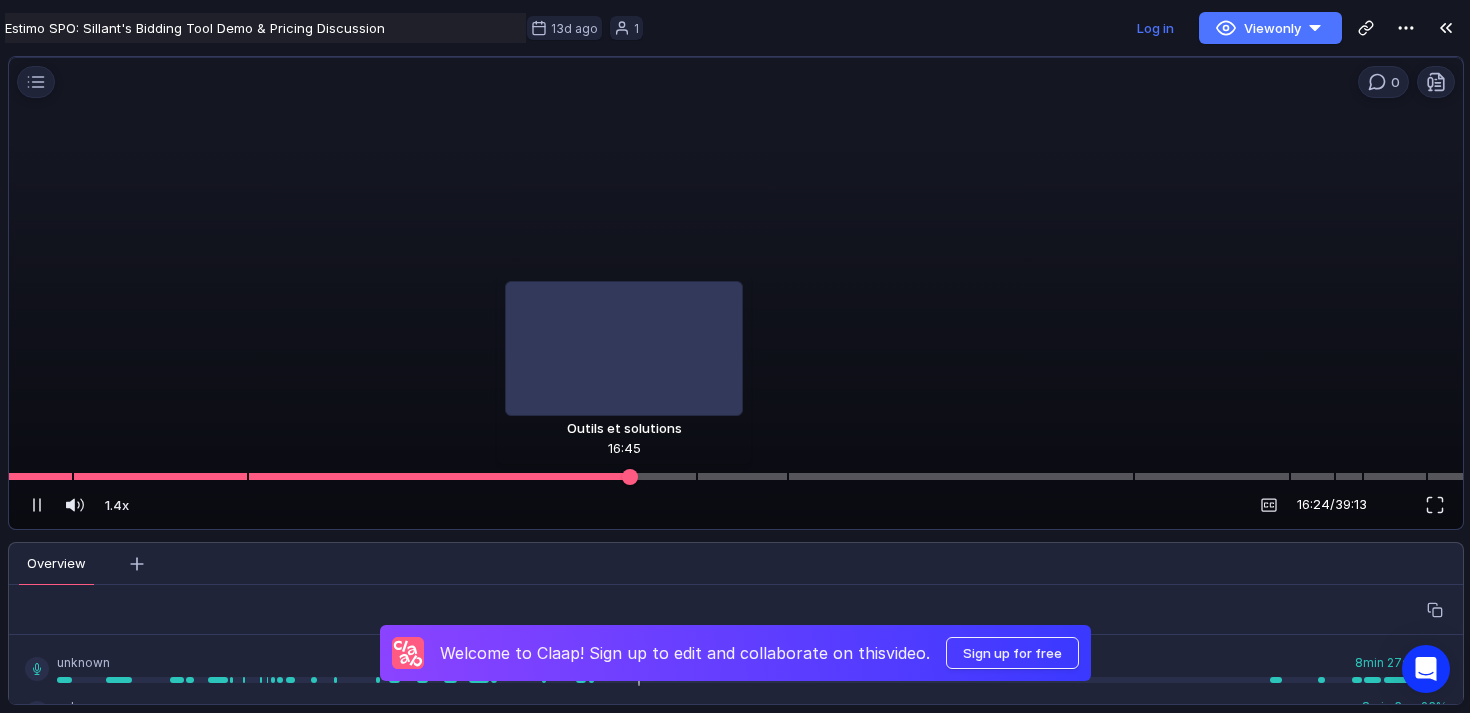 click at bounding box center (736, 476) 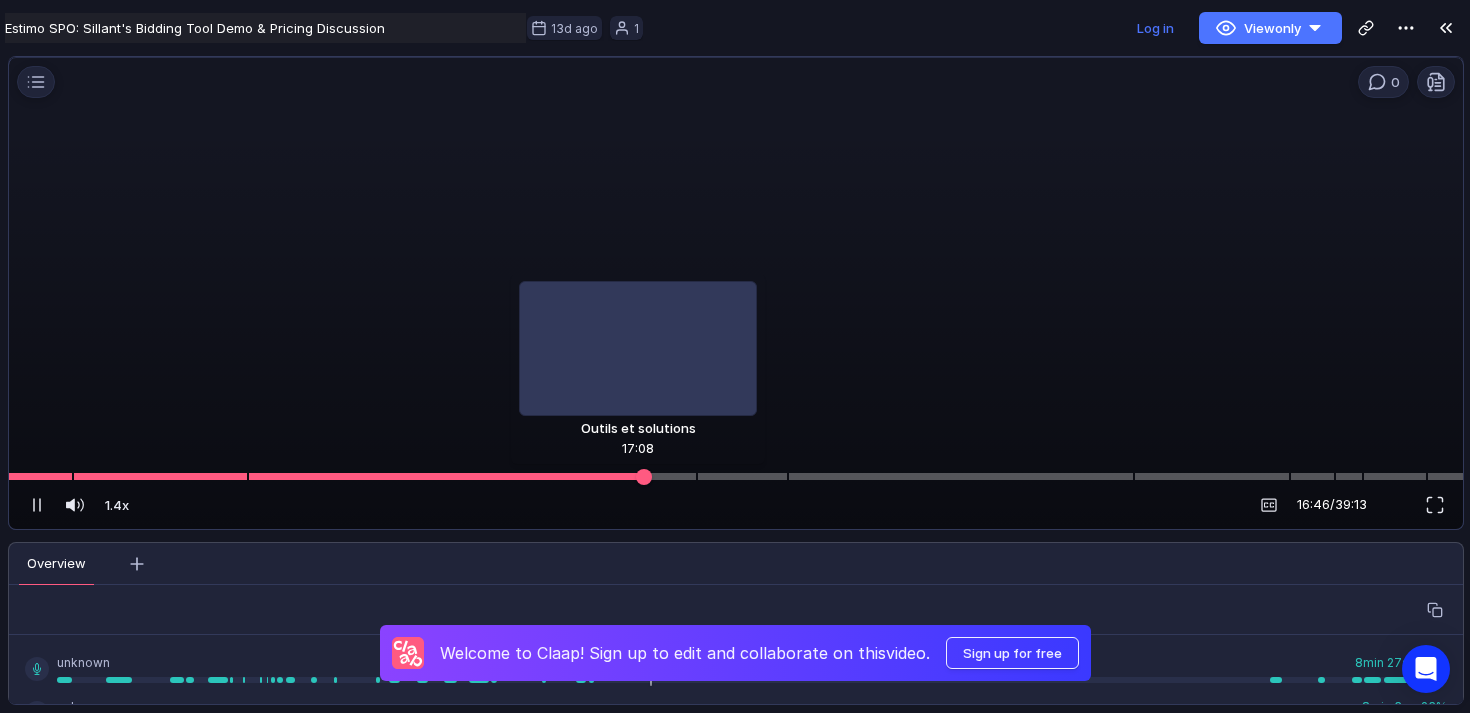 click at bounding box center (736, 476) 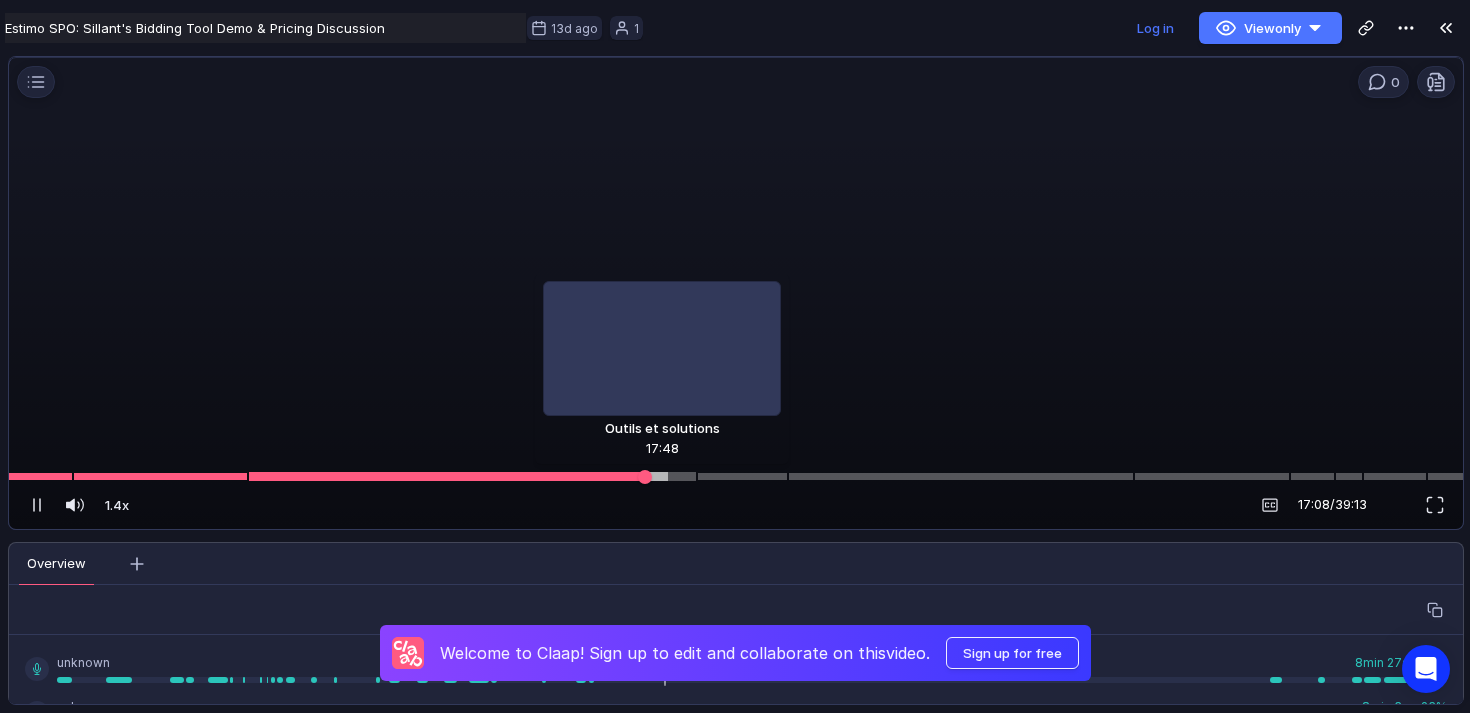 click at bounding box center (736, 476) 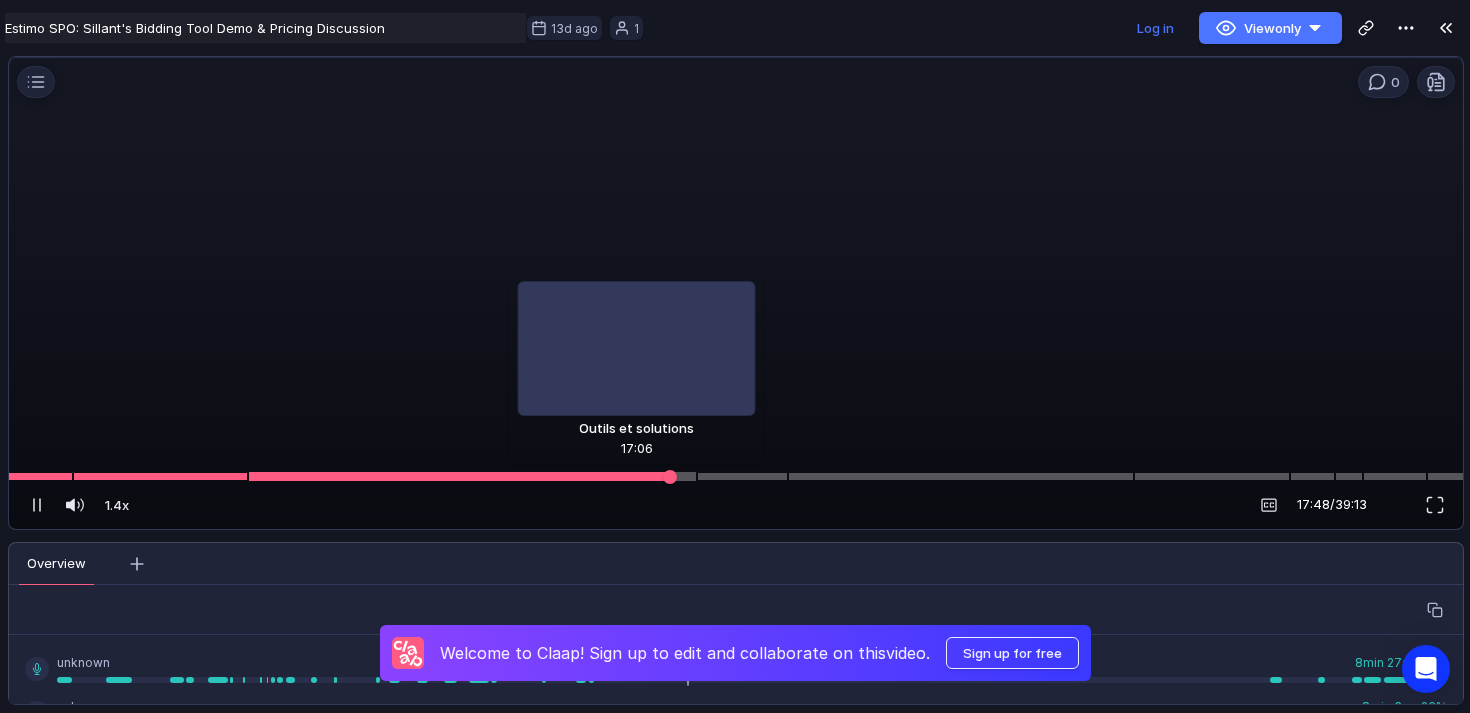 click at bounding box center [736, 476] 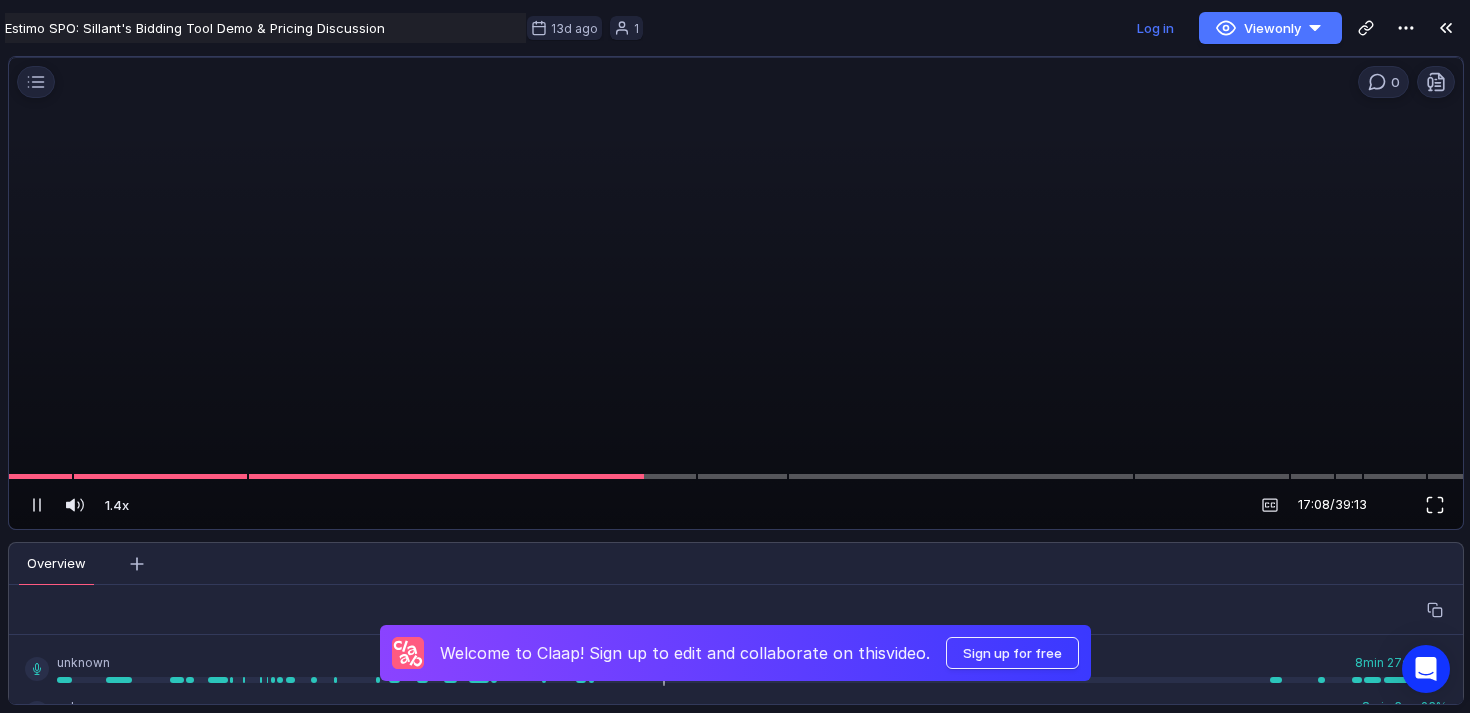 click at bounding box center (1435, 505) 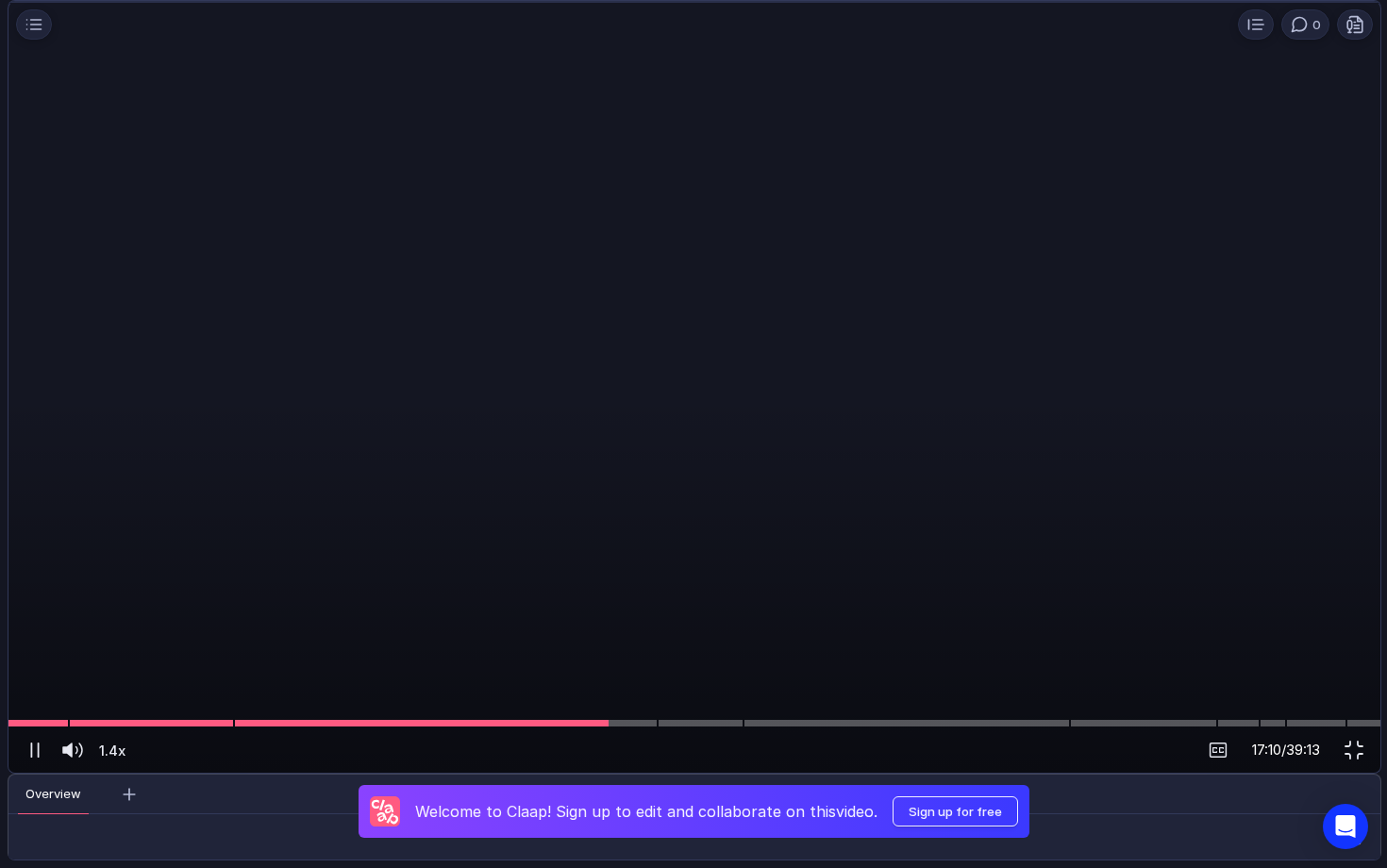 click at bounding box center [694, 723] 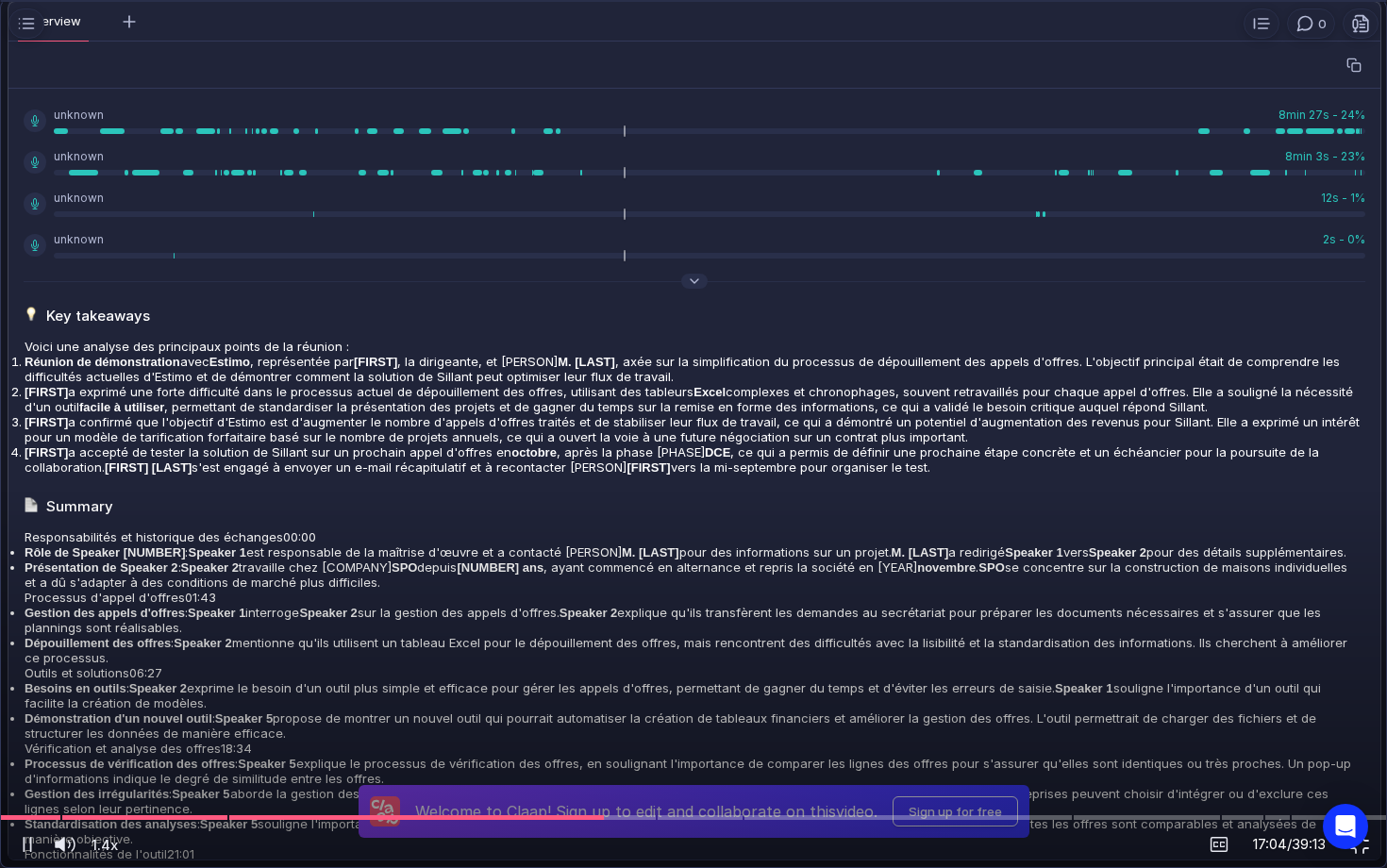 click at bounding box center [694, 434] 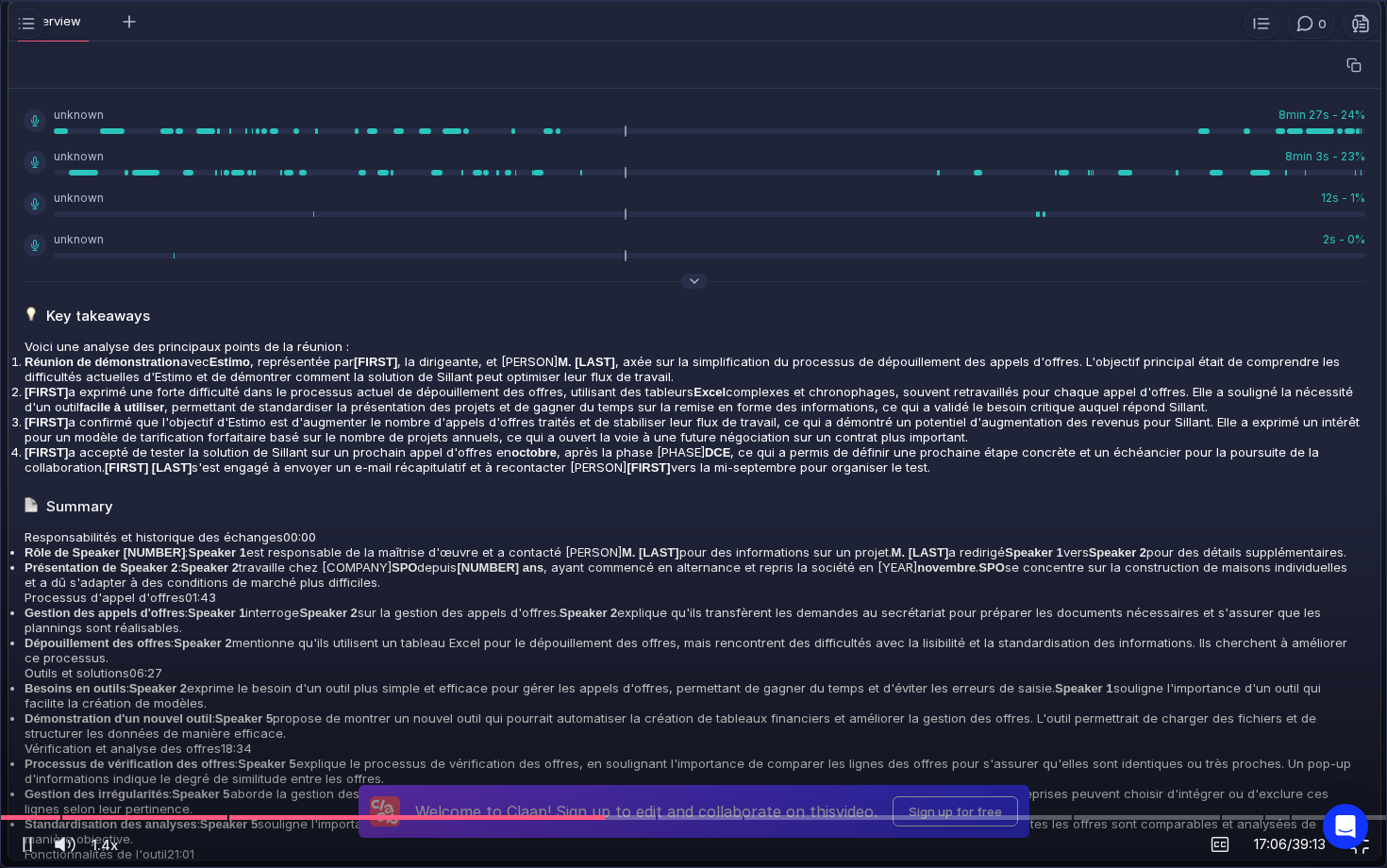 click at bounding box center (694, 434) 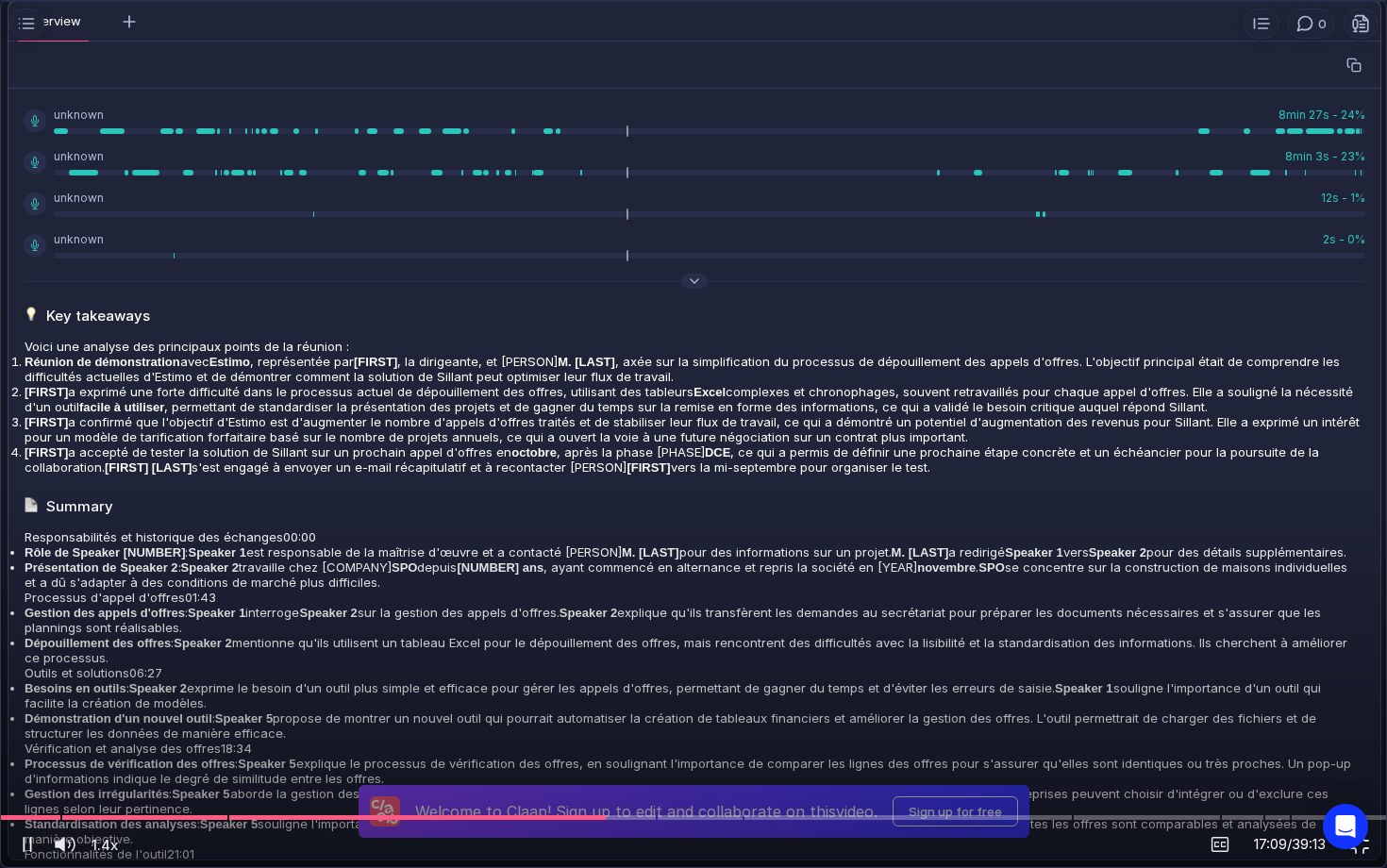 click at bounding box center (27, 844) 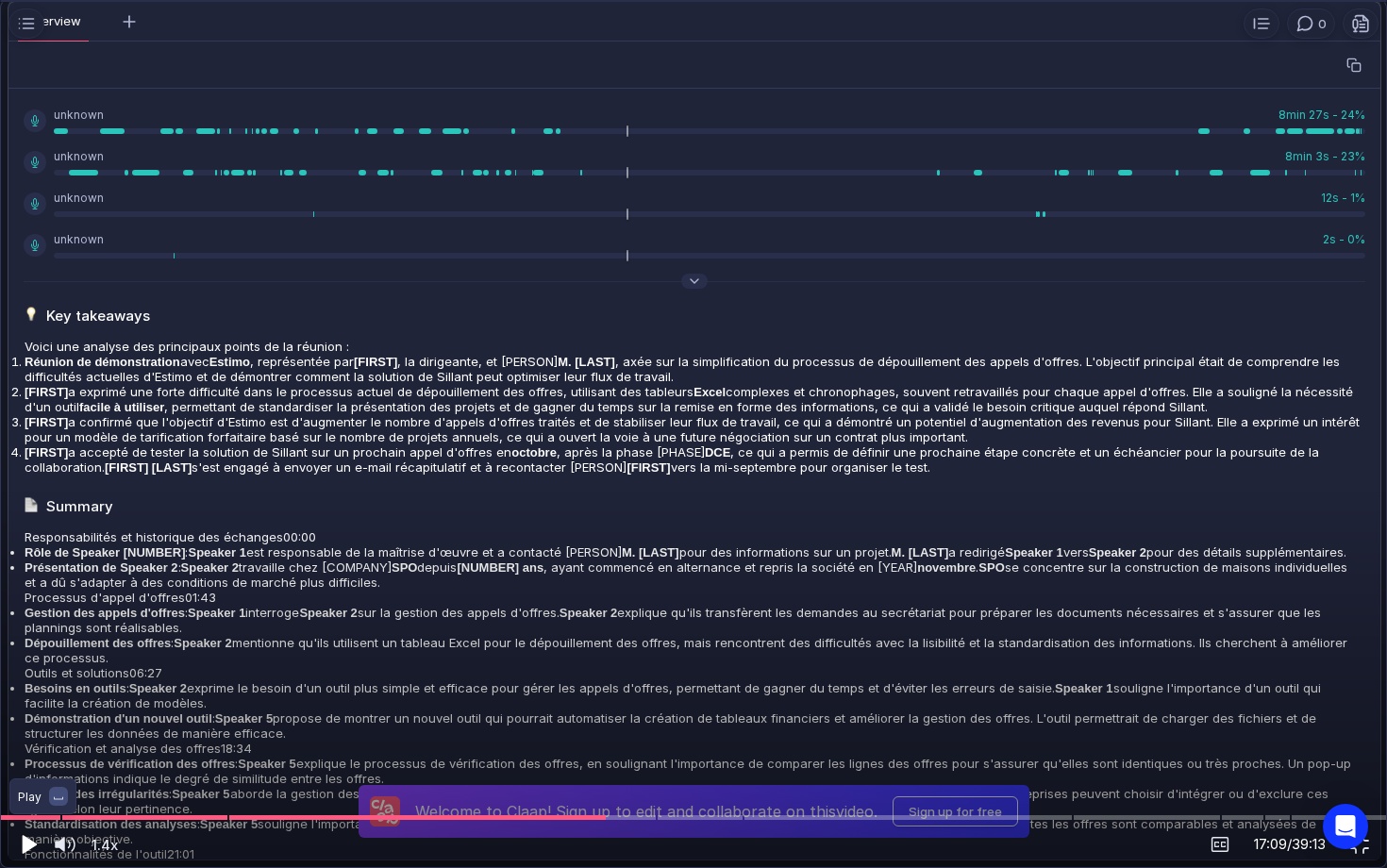 click at bounding box center [29, 844] 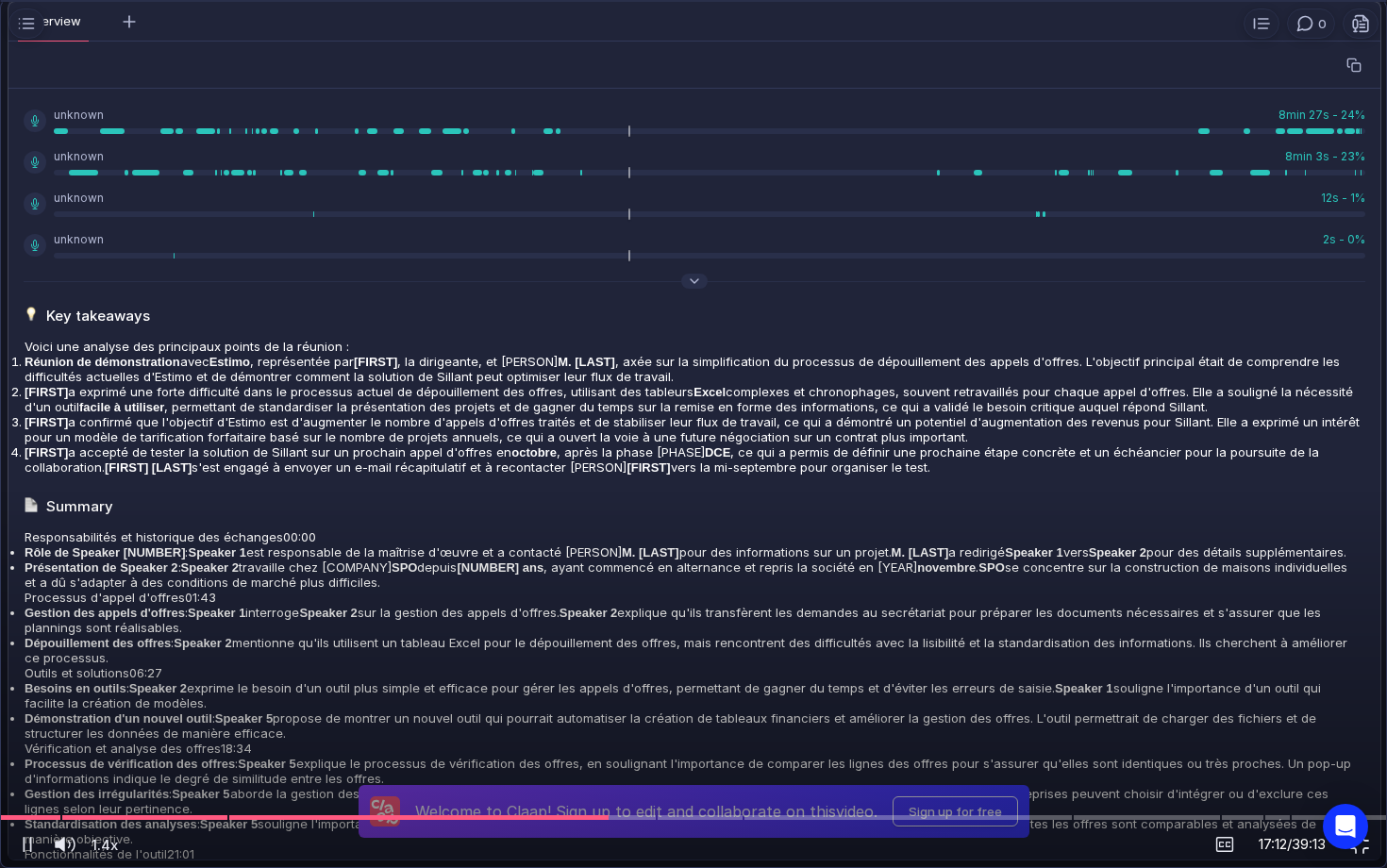 click at bounding box center (694, 434) 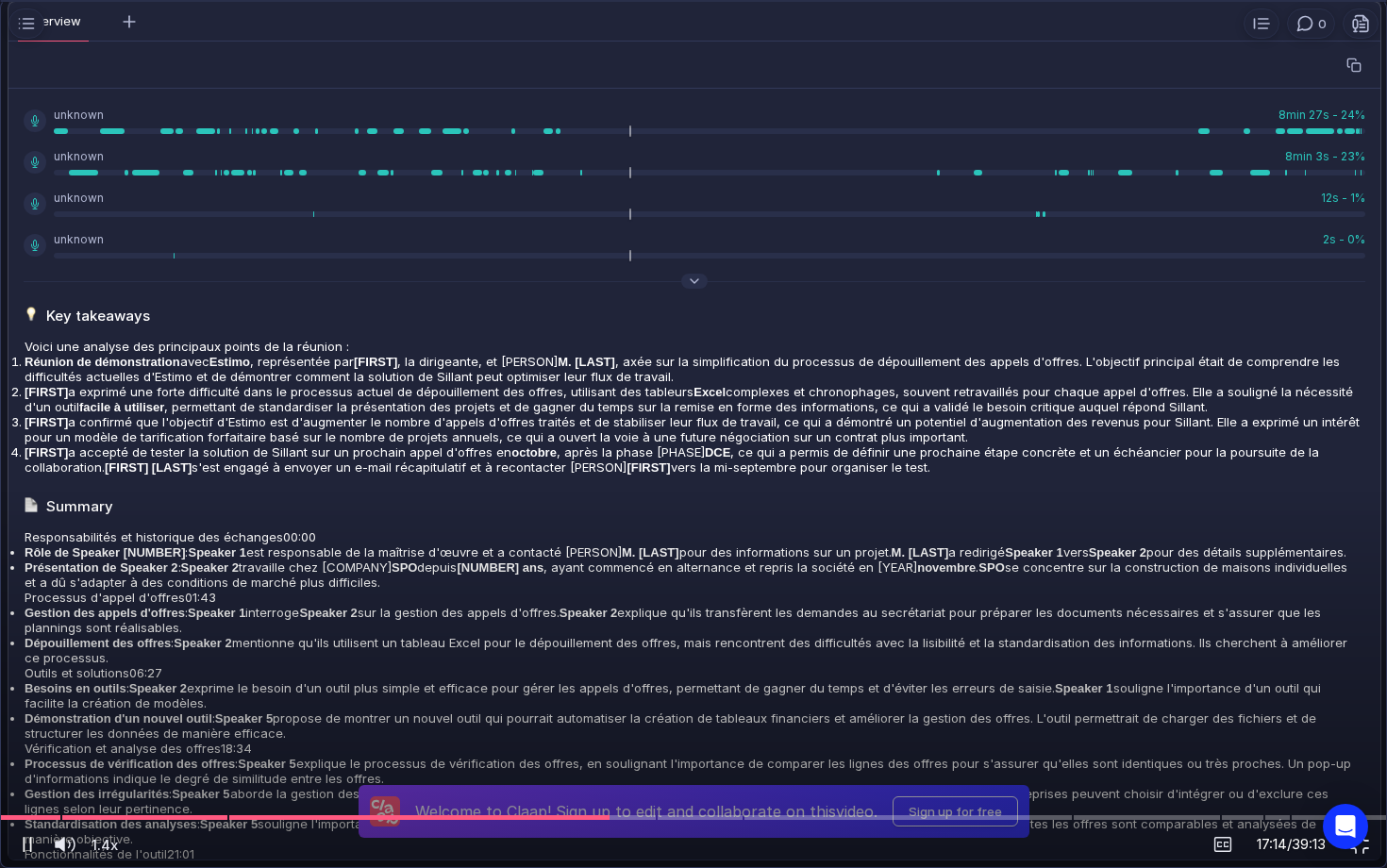 click at bounding box center (27, 844) 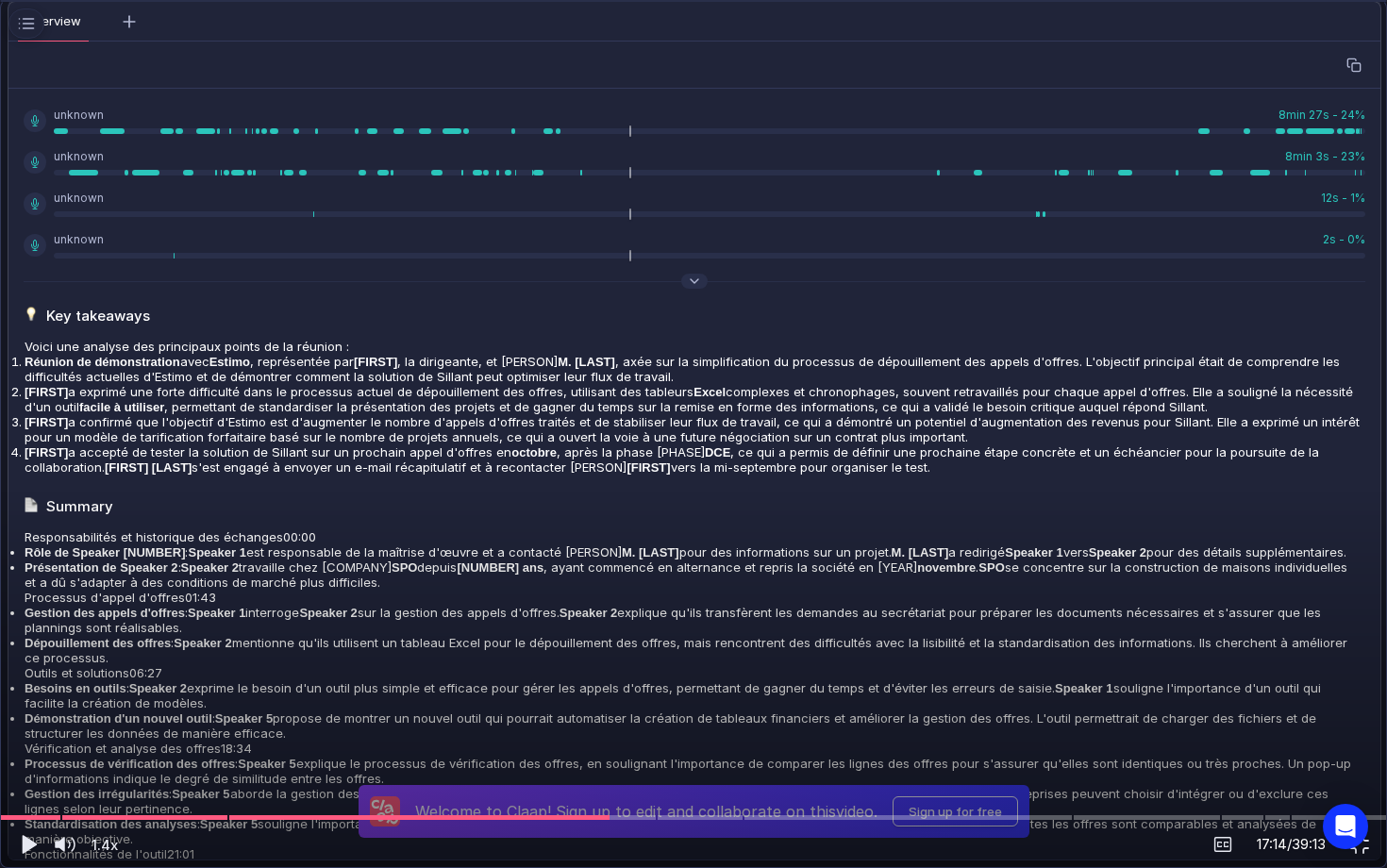 click at bounding box center (694, 434) 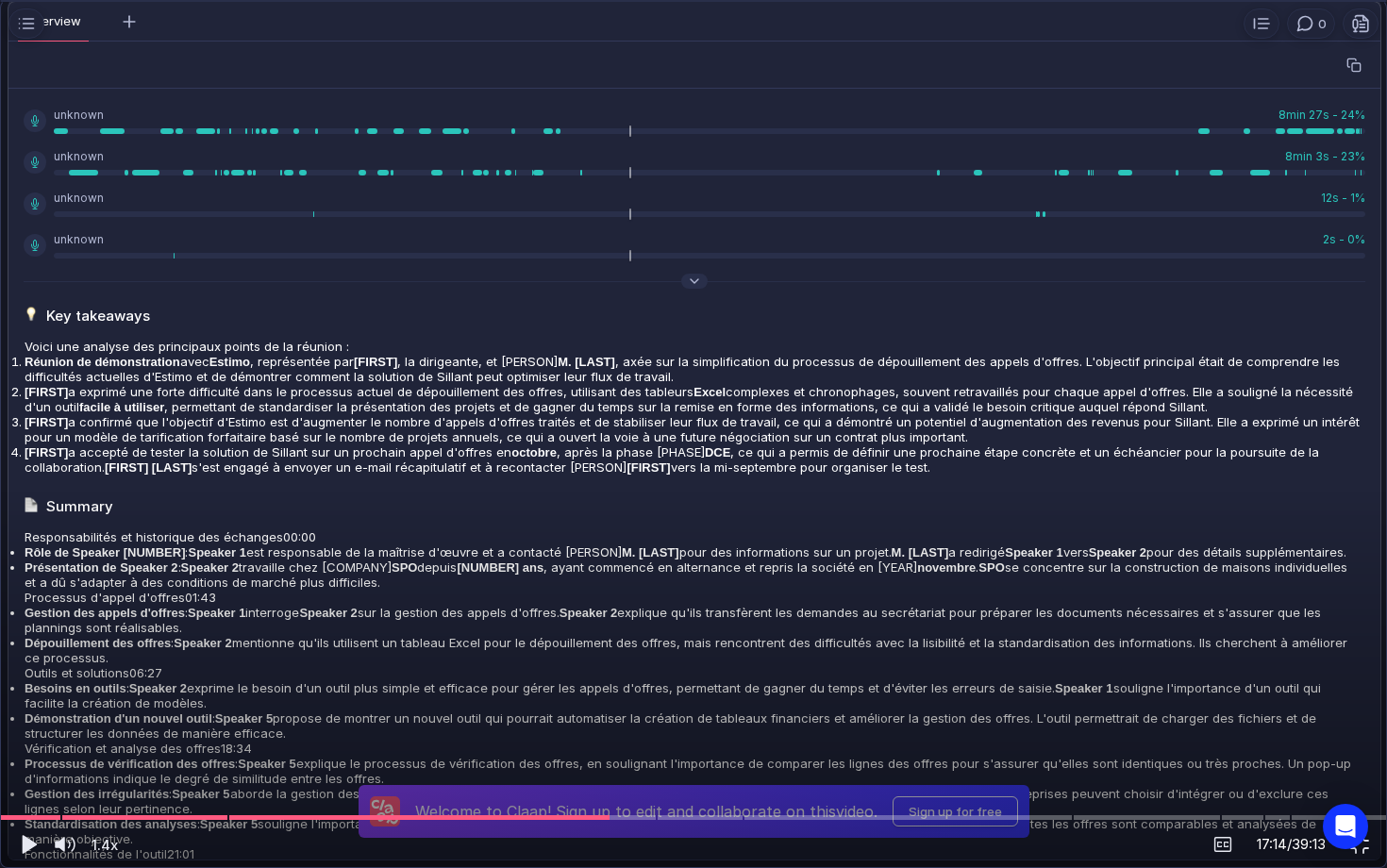 click at bounding box center [694, 434] 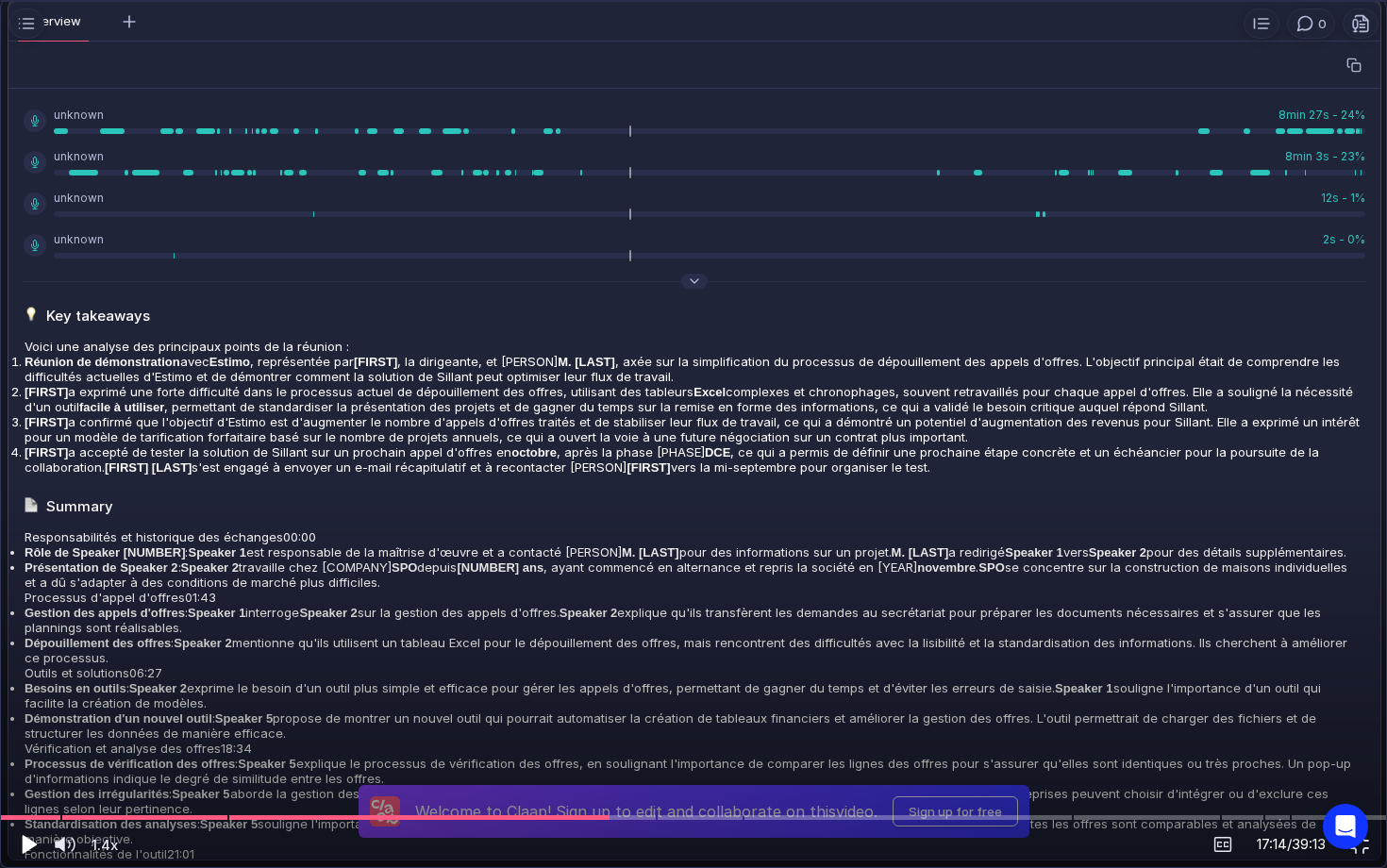 click at bounding box center [29, 844] 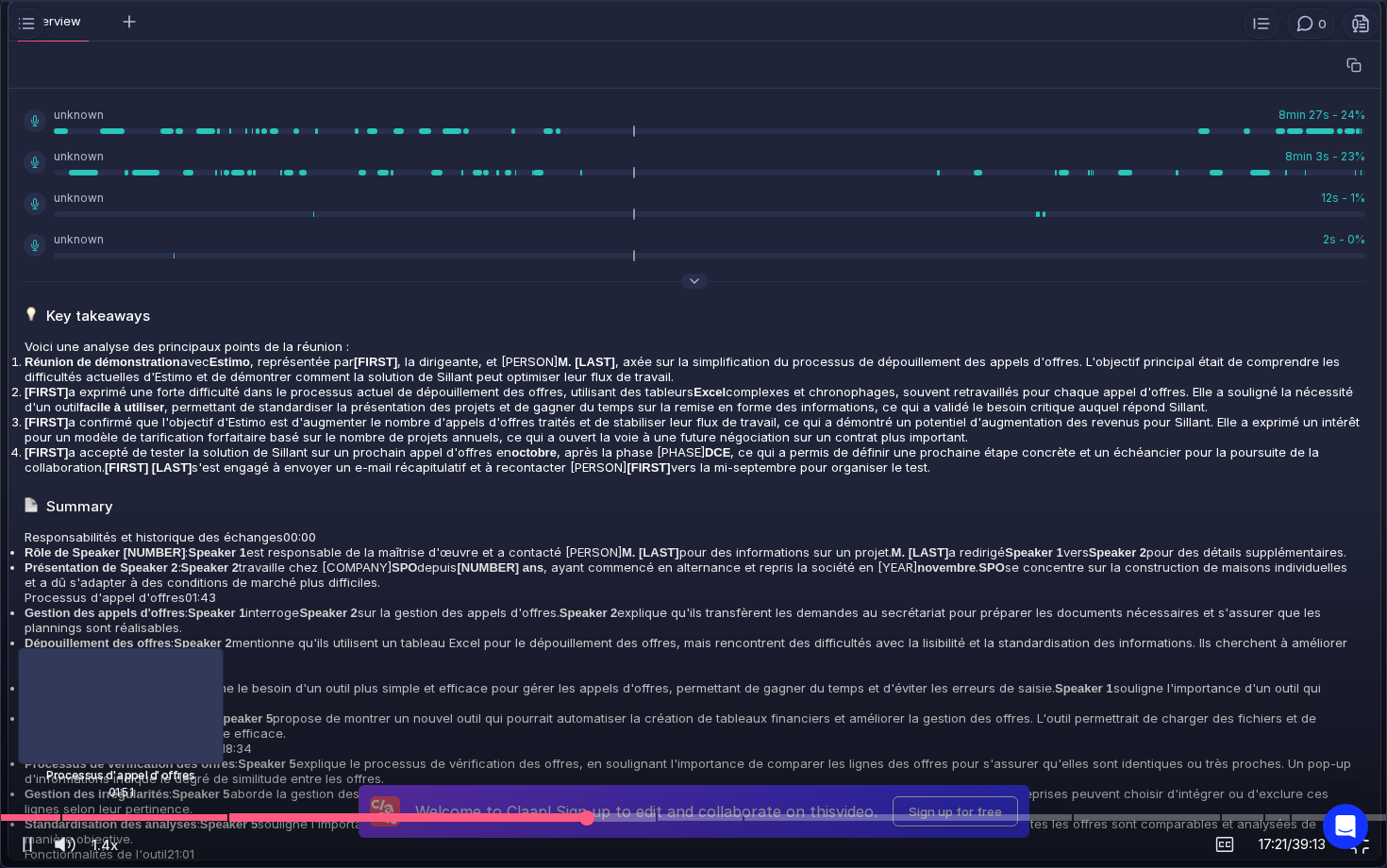 click at bounding box center [694, 817] 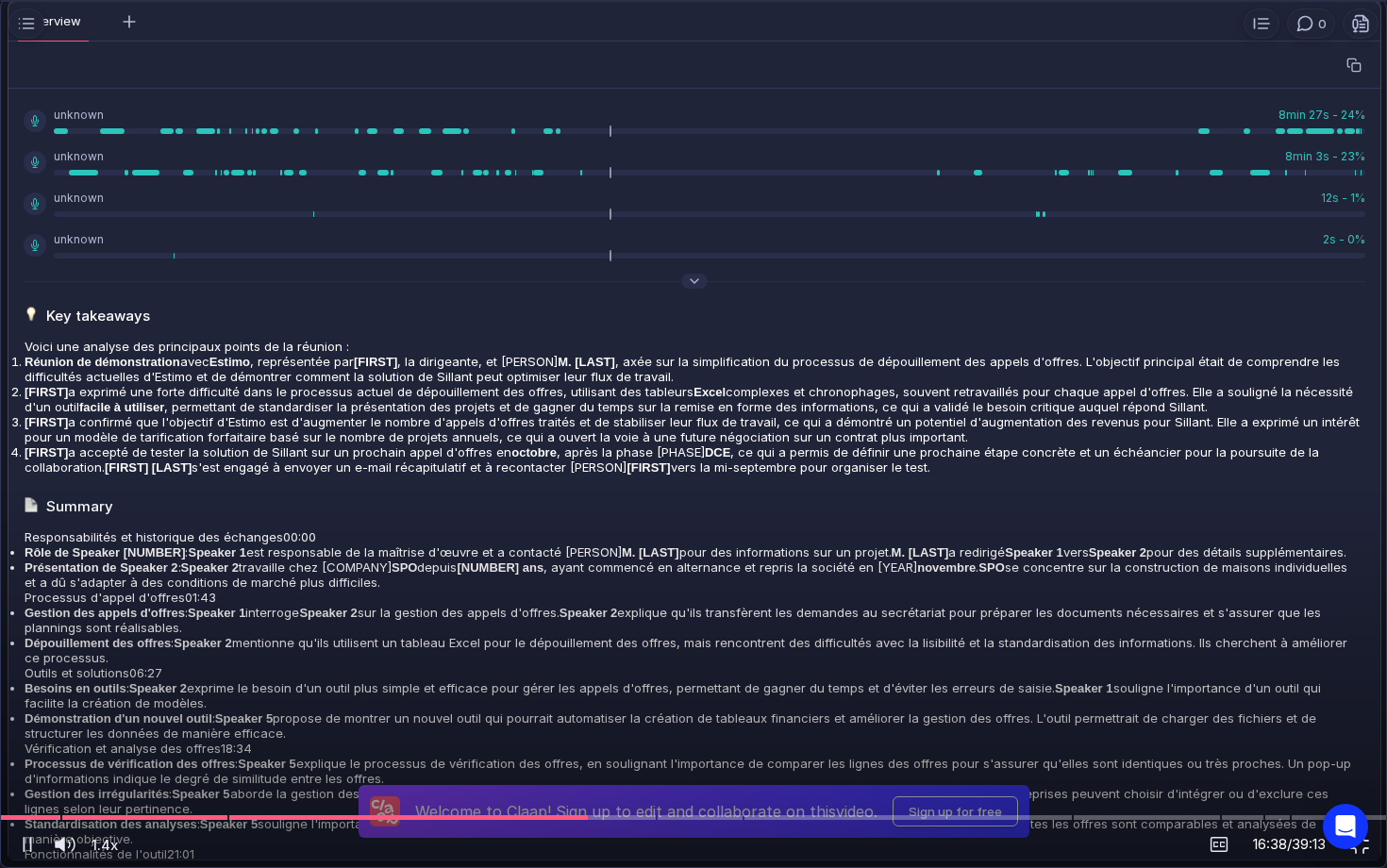 click at bounding box center (694, 434) 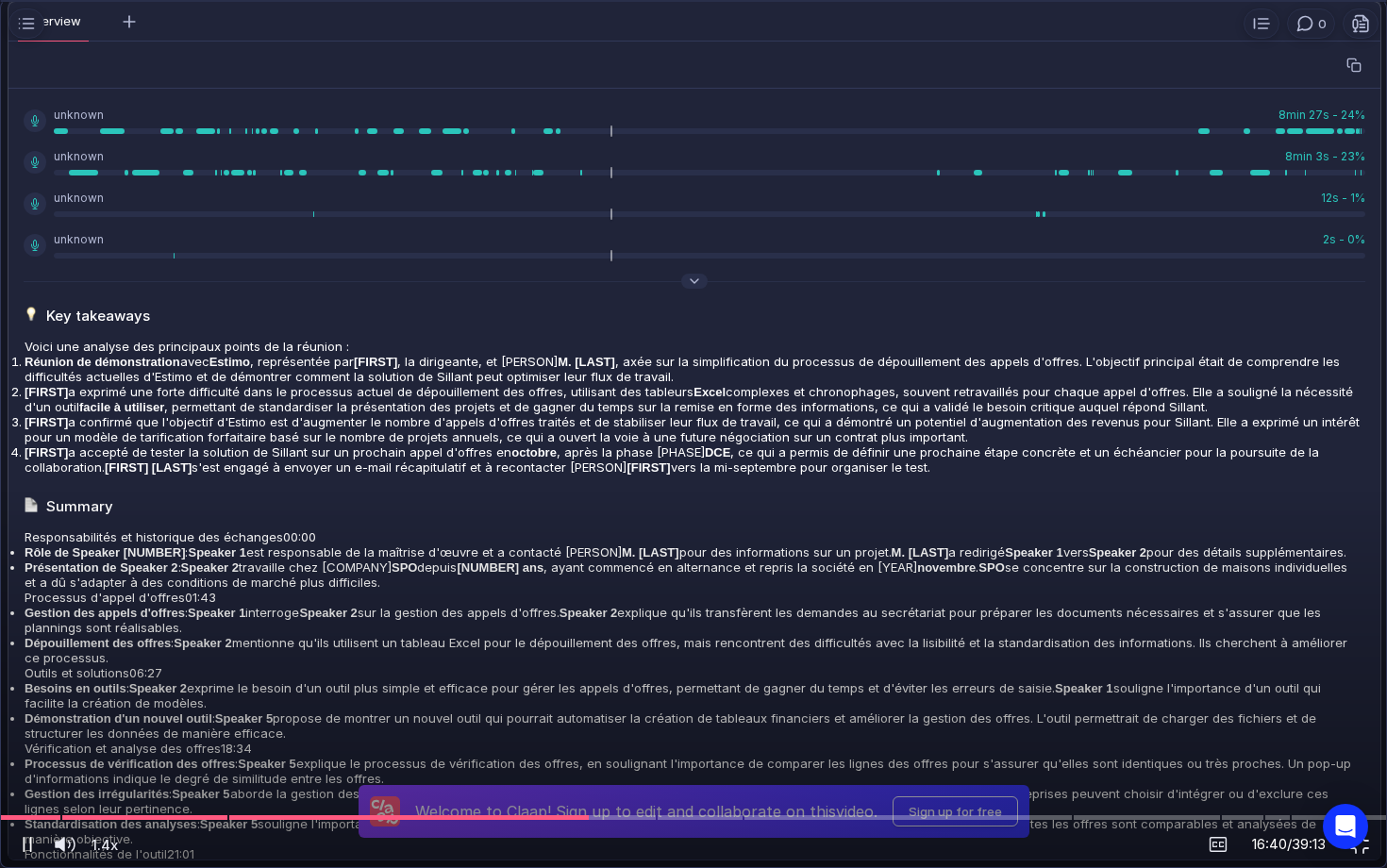 click at bounding box center (27, 844) 